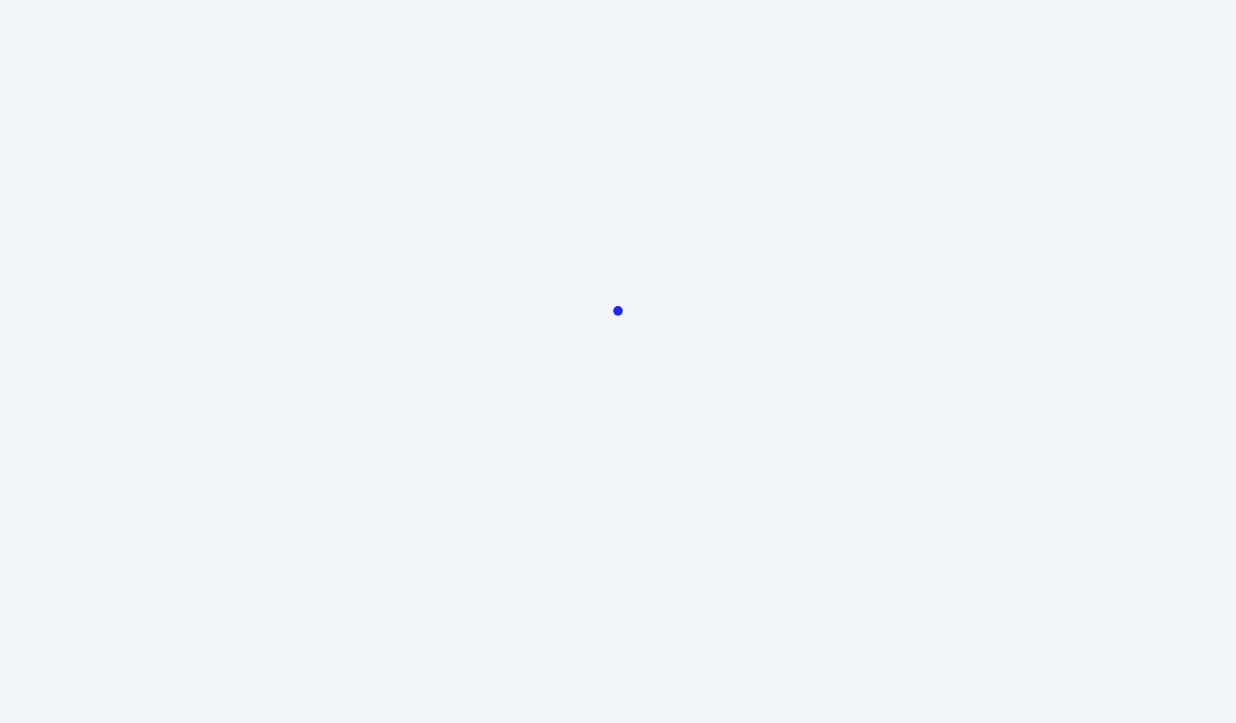 scroll, scrollTop: 0, scrollLeft: 0, axis: both 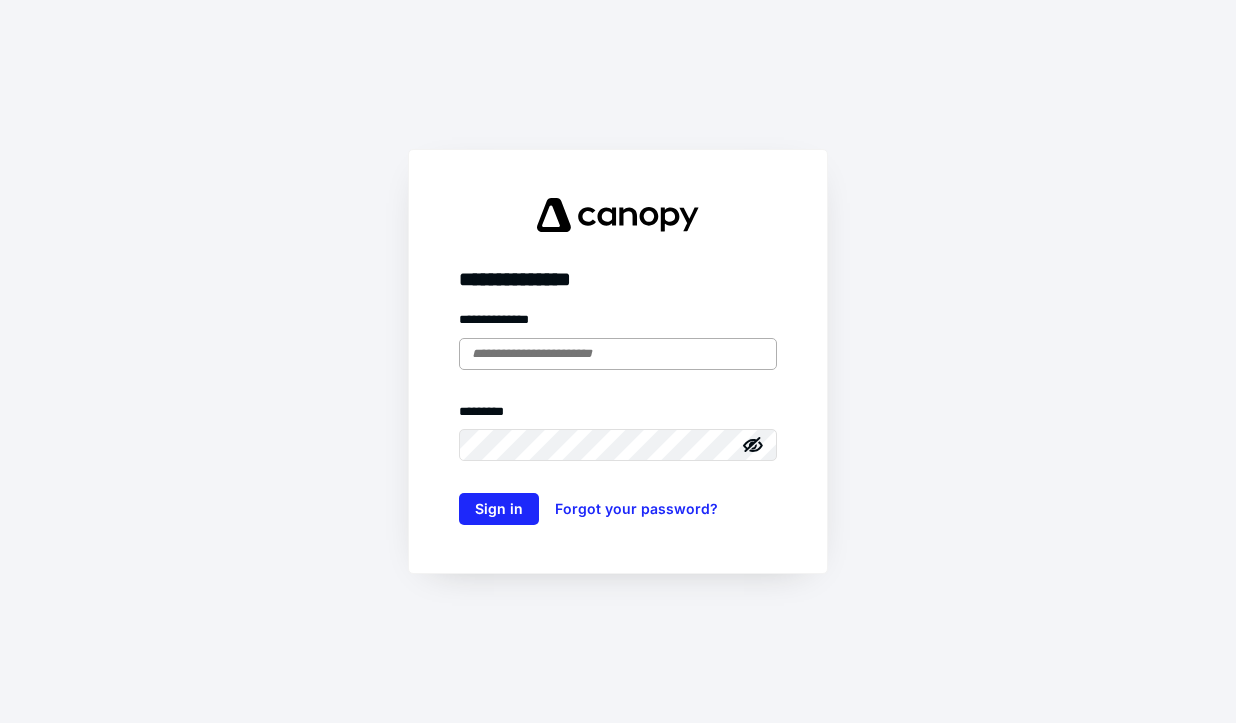click at bounding box center (618, 354) 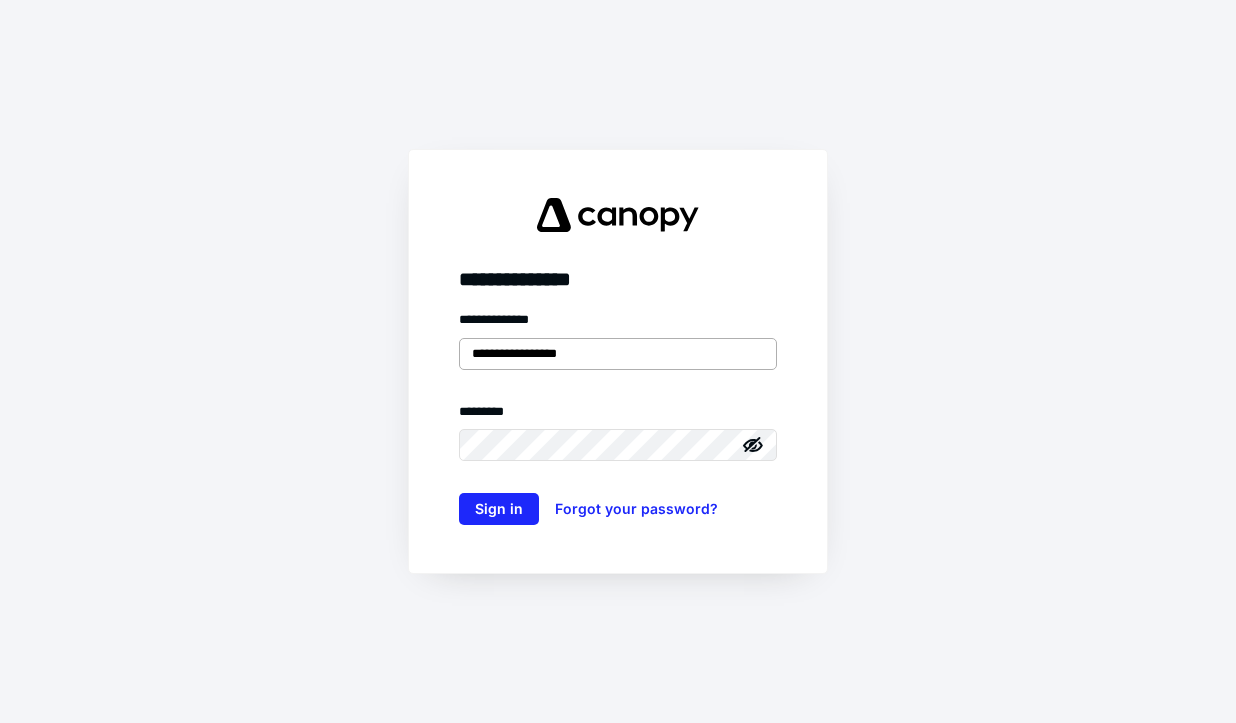 type on "**********" 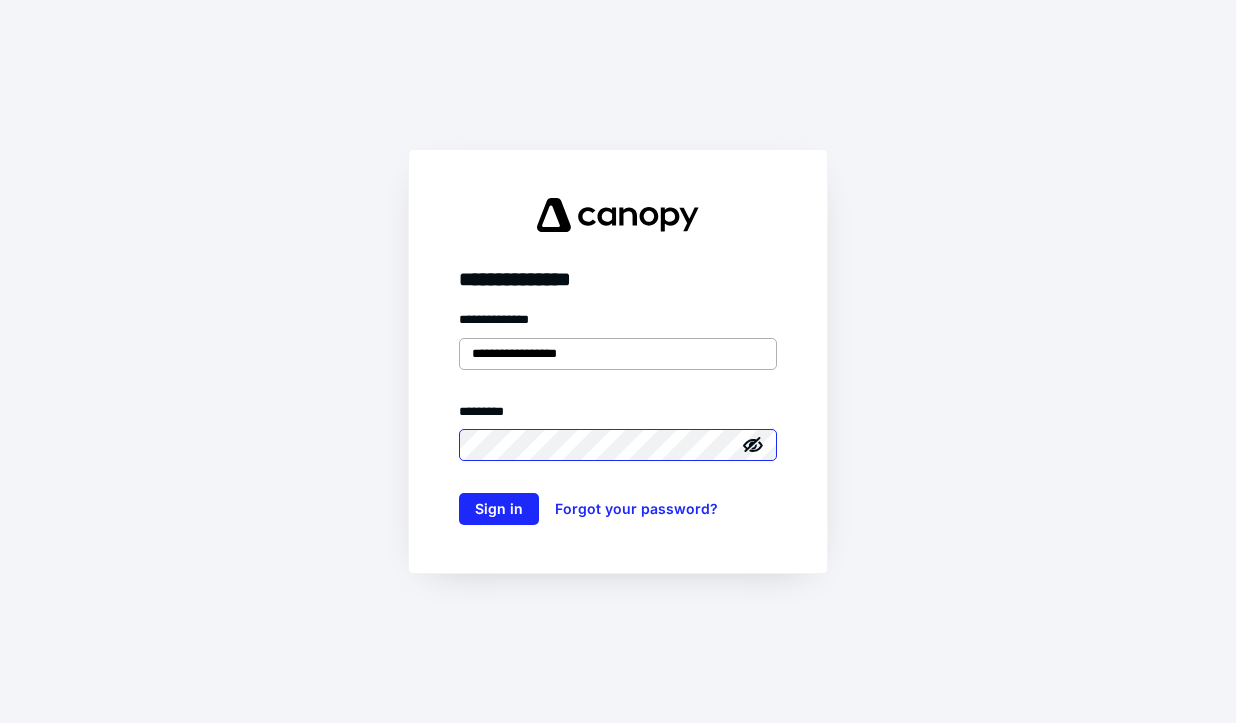 click on "Sign in" at bounding box center [499, 509] 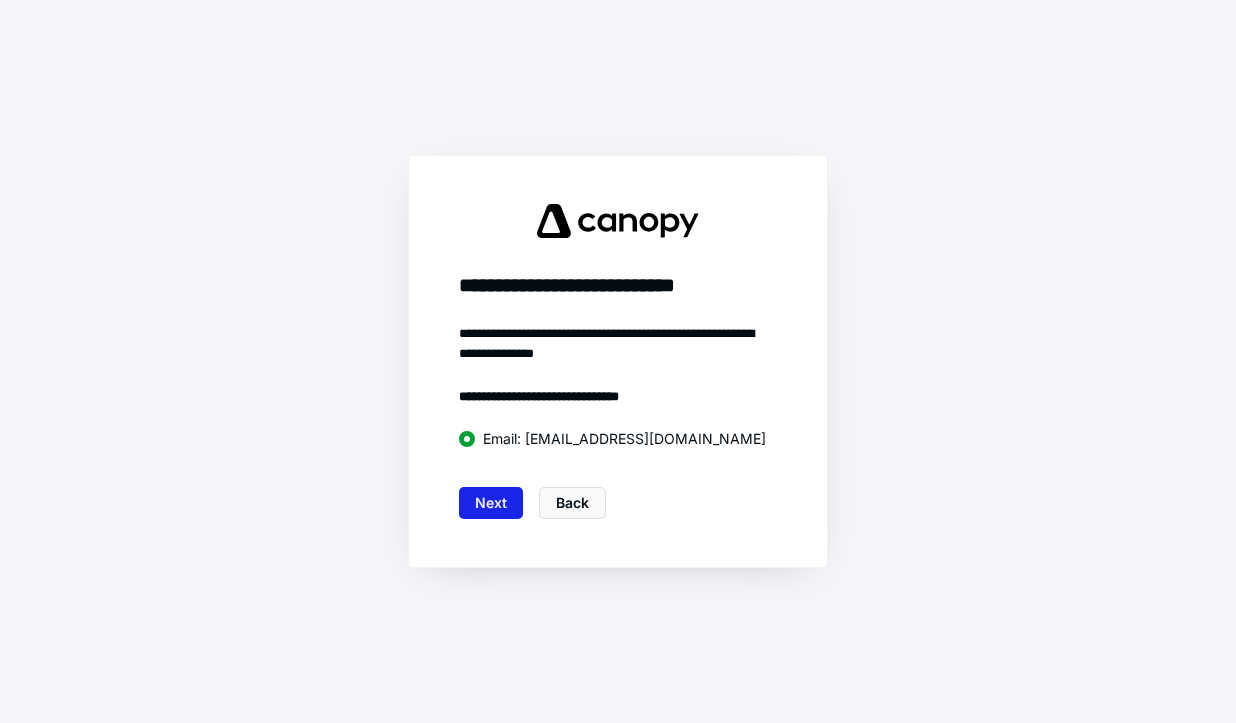click on "Next" at bounding box center [491, 503] 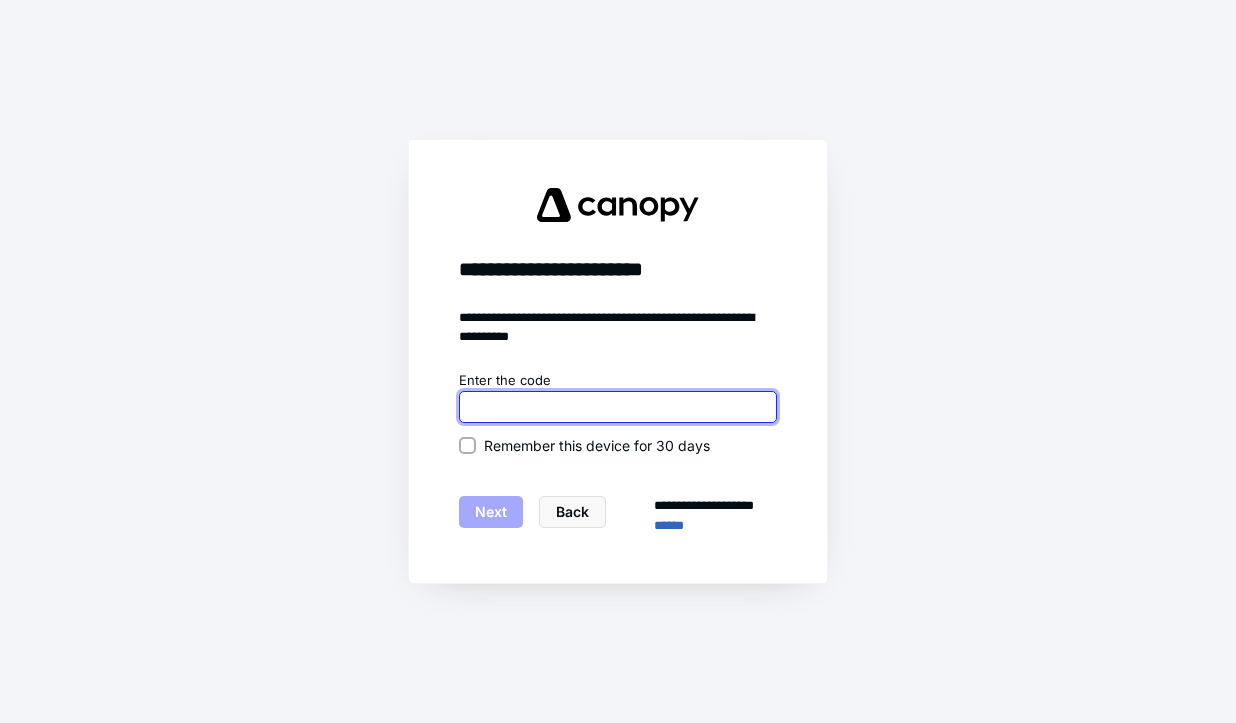 click at bounding box center [618, 407] 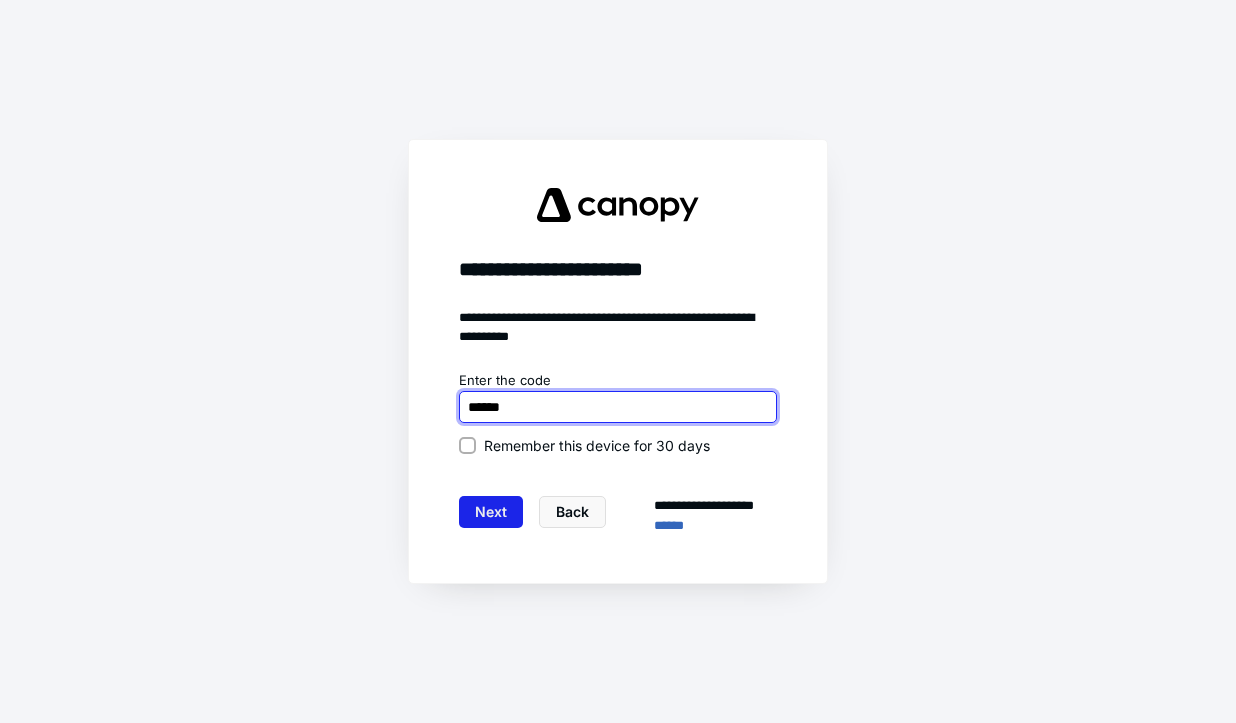 type on "******" 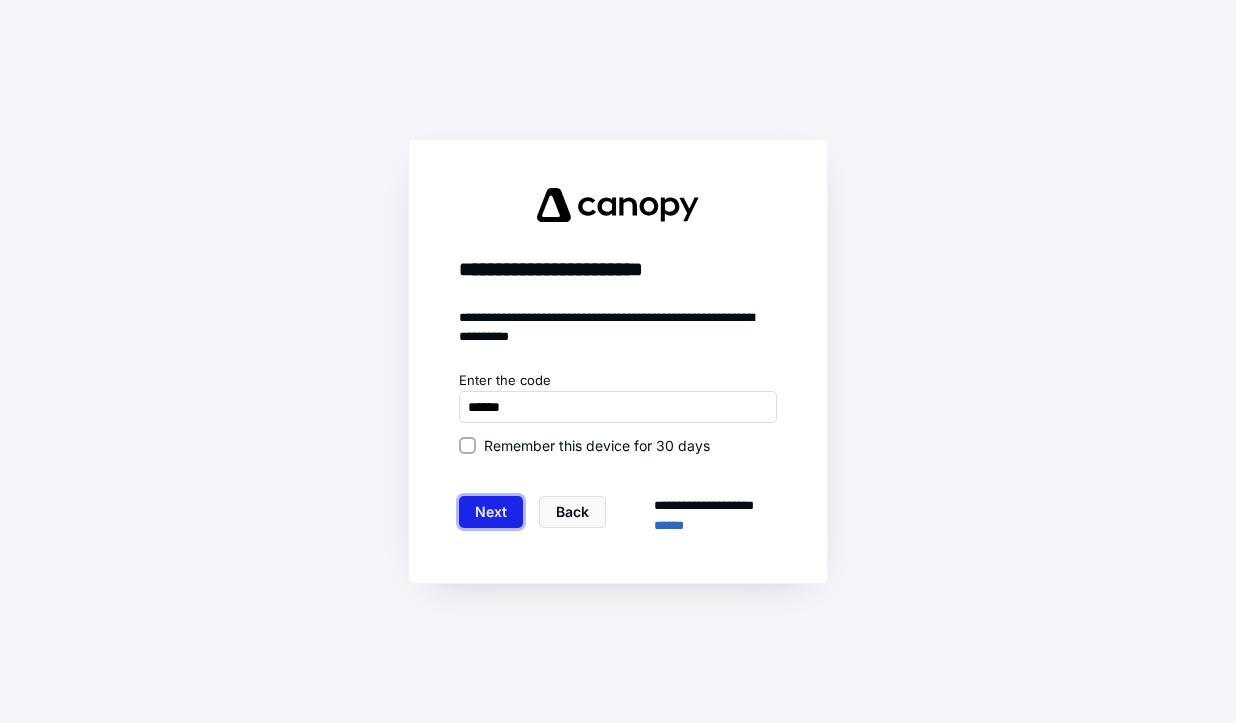 click on "Next" at bounding box center [491, 512] 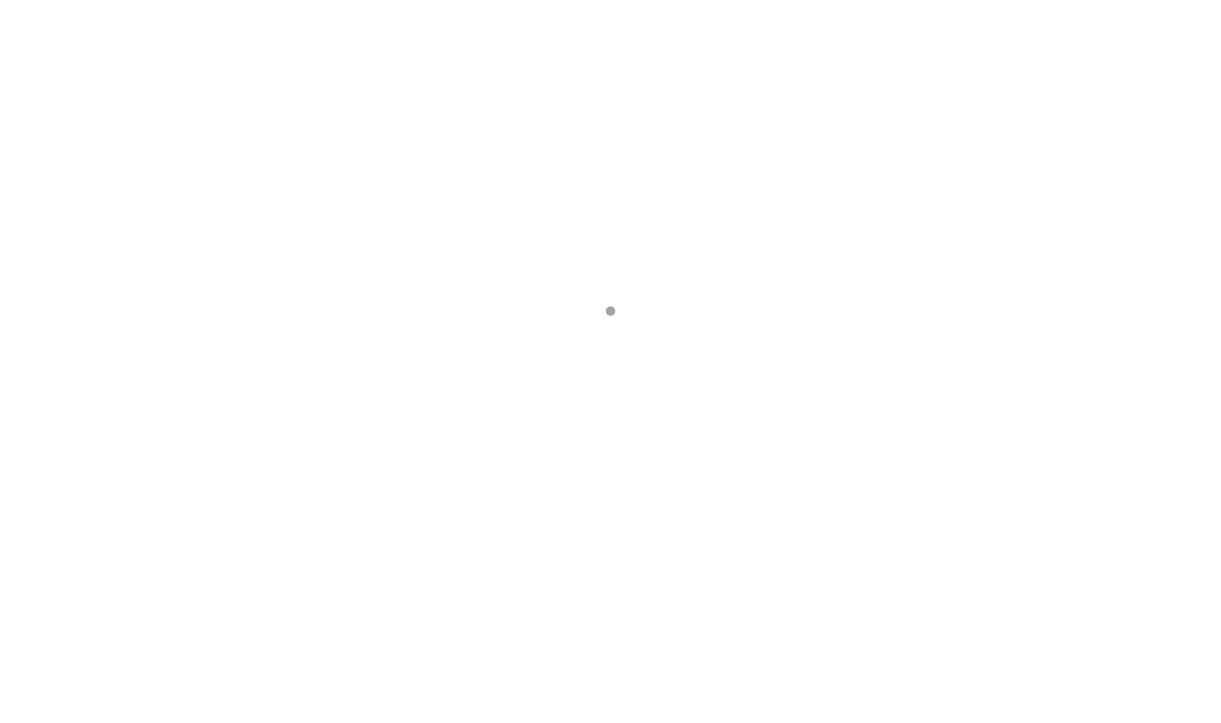 scroll, scrollTop: 0, scrollLeft: 0, axis: both 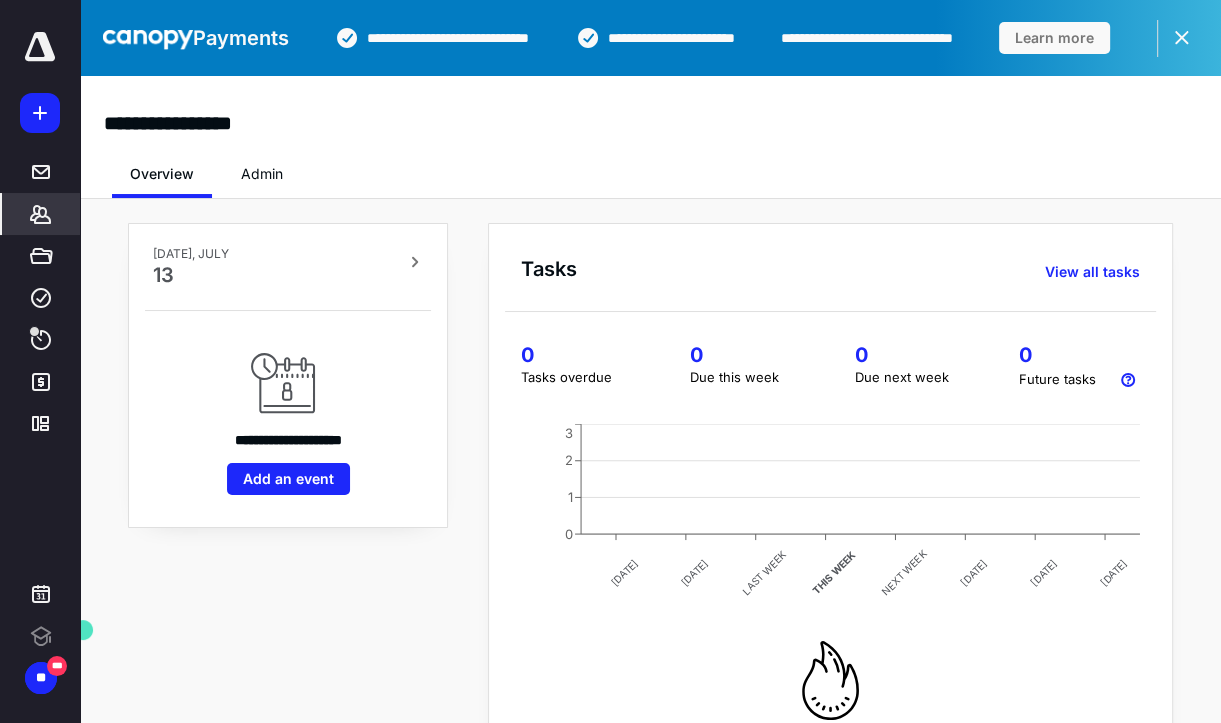 click 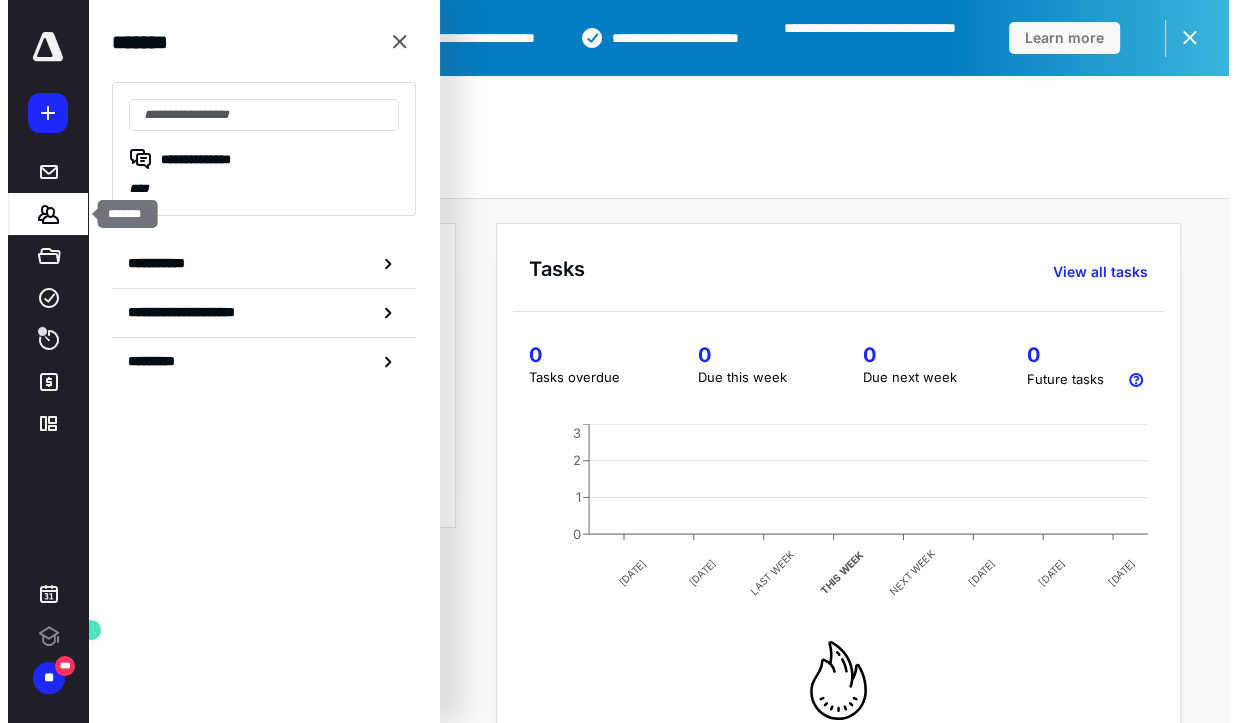 scroll, scrollTop: 0, scrollLeft: 0, axis: both 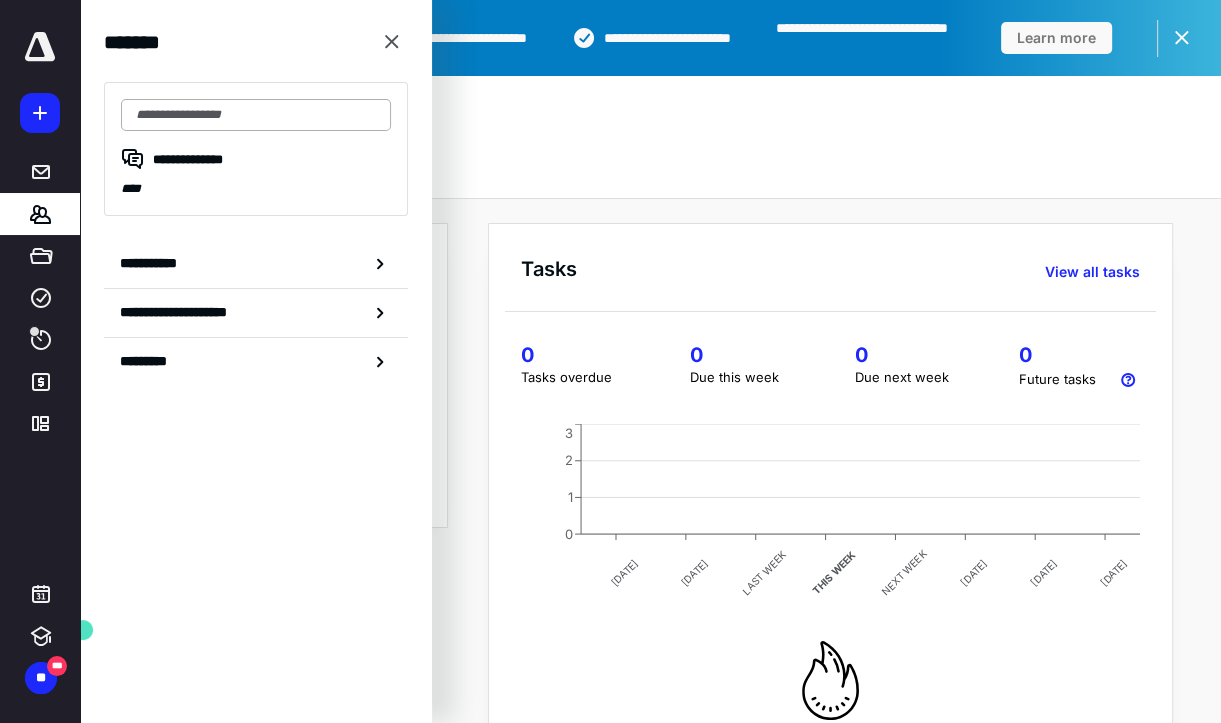 click at bounding box center (256, 115) 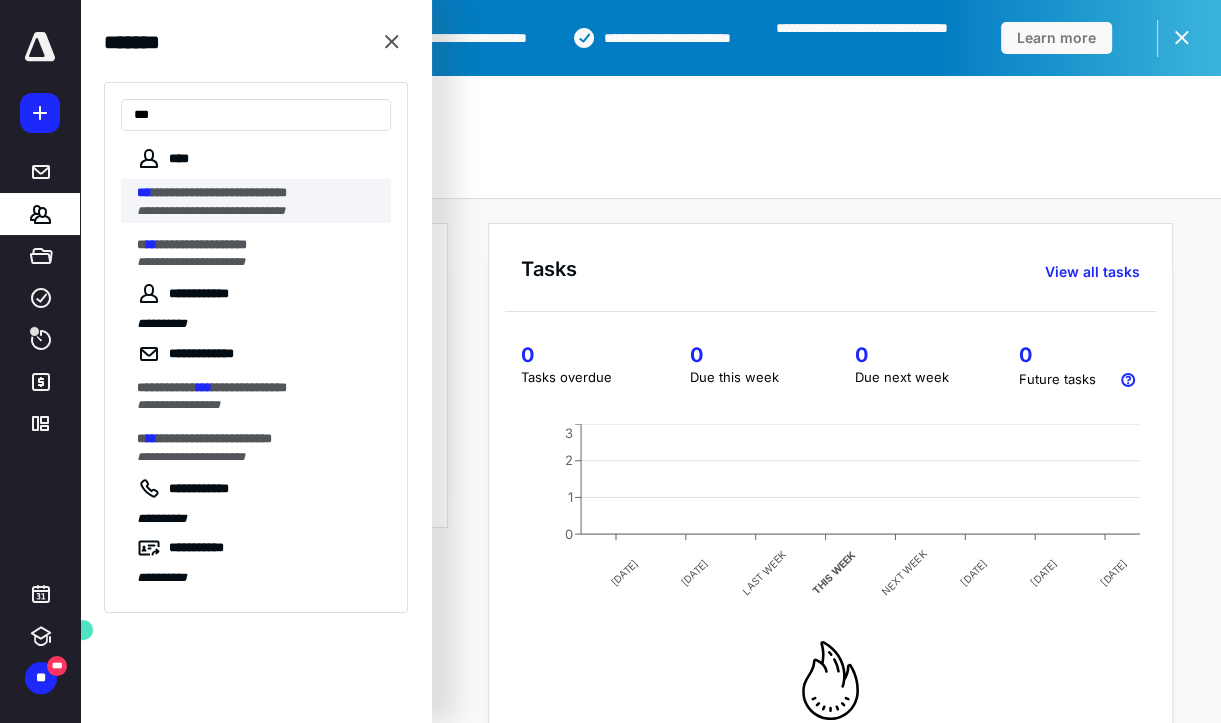 type on "***" 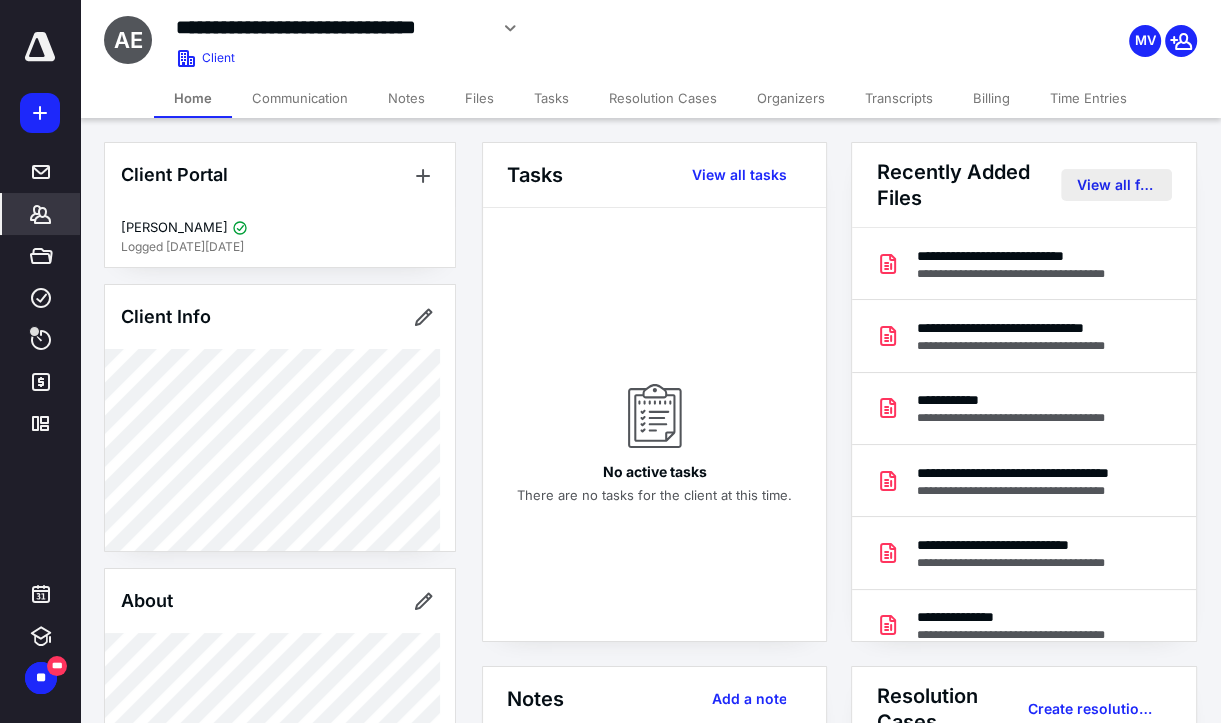 click on "View all files" at bounding box center (1116, 185) 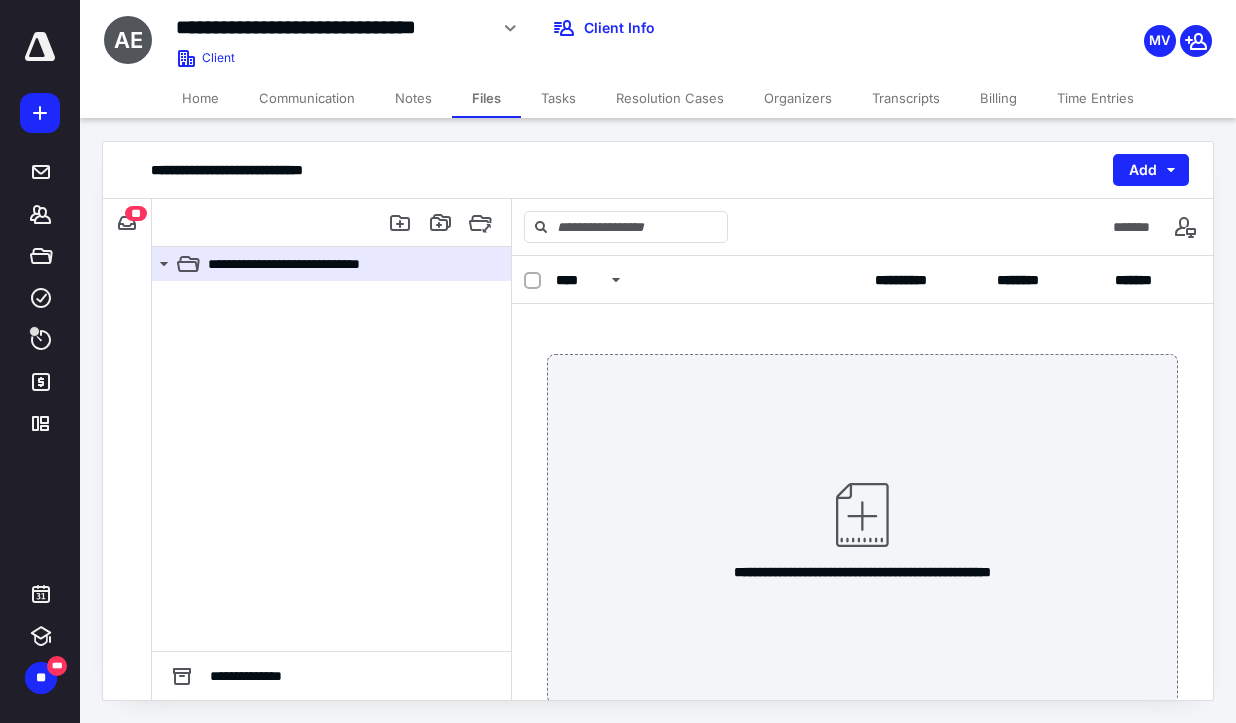 scroll, scrollTop: 53, scrollLeft: 0, axis: vertical 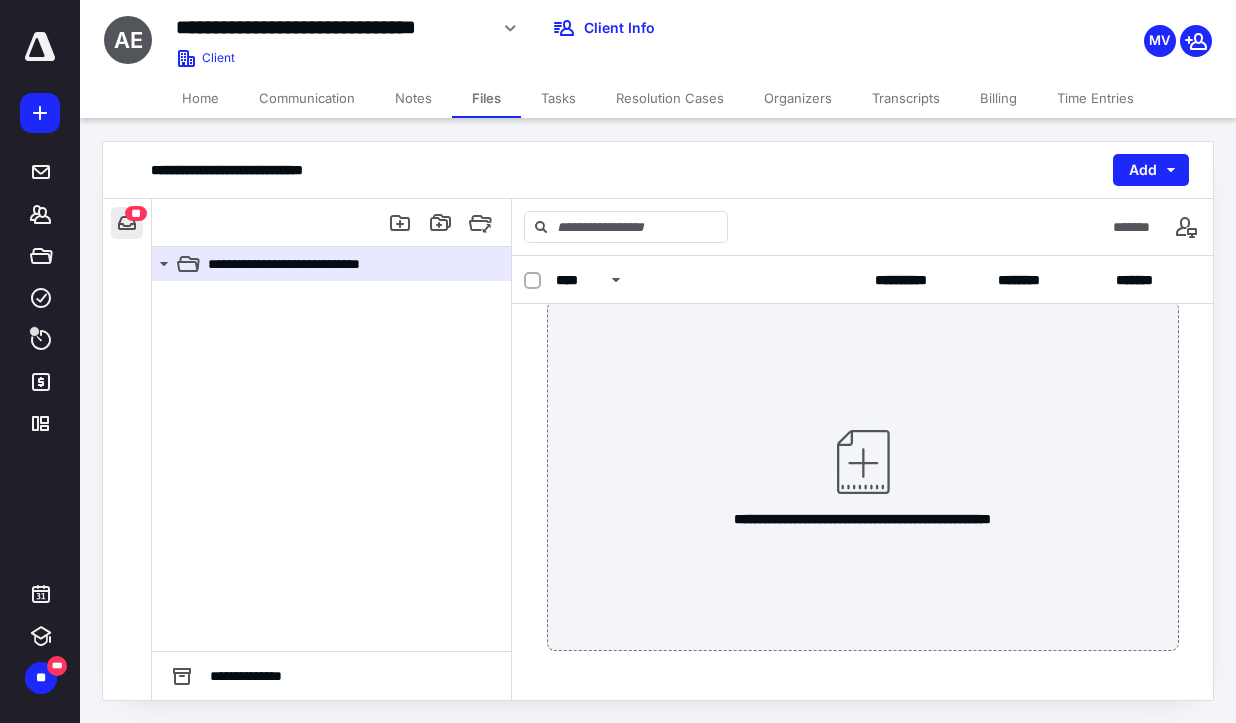 click at bounding box center (127, 223) 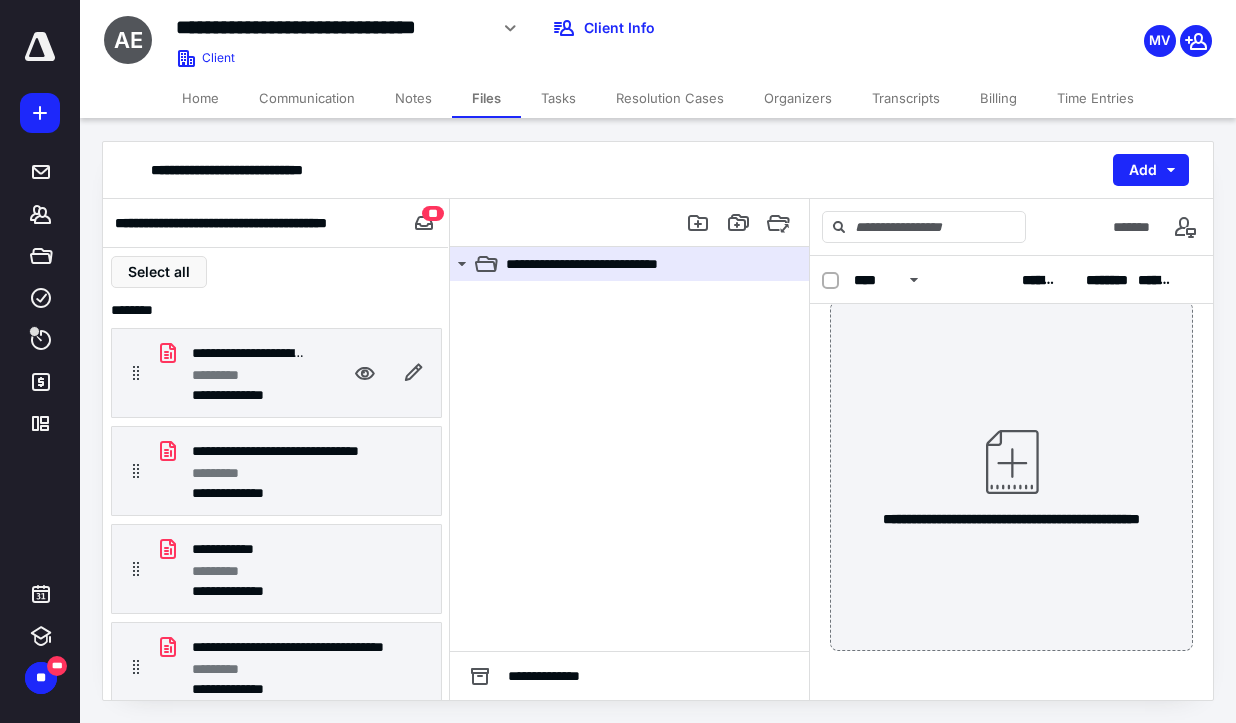 click on "*********" at bounding box center (224, 375) 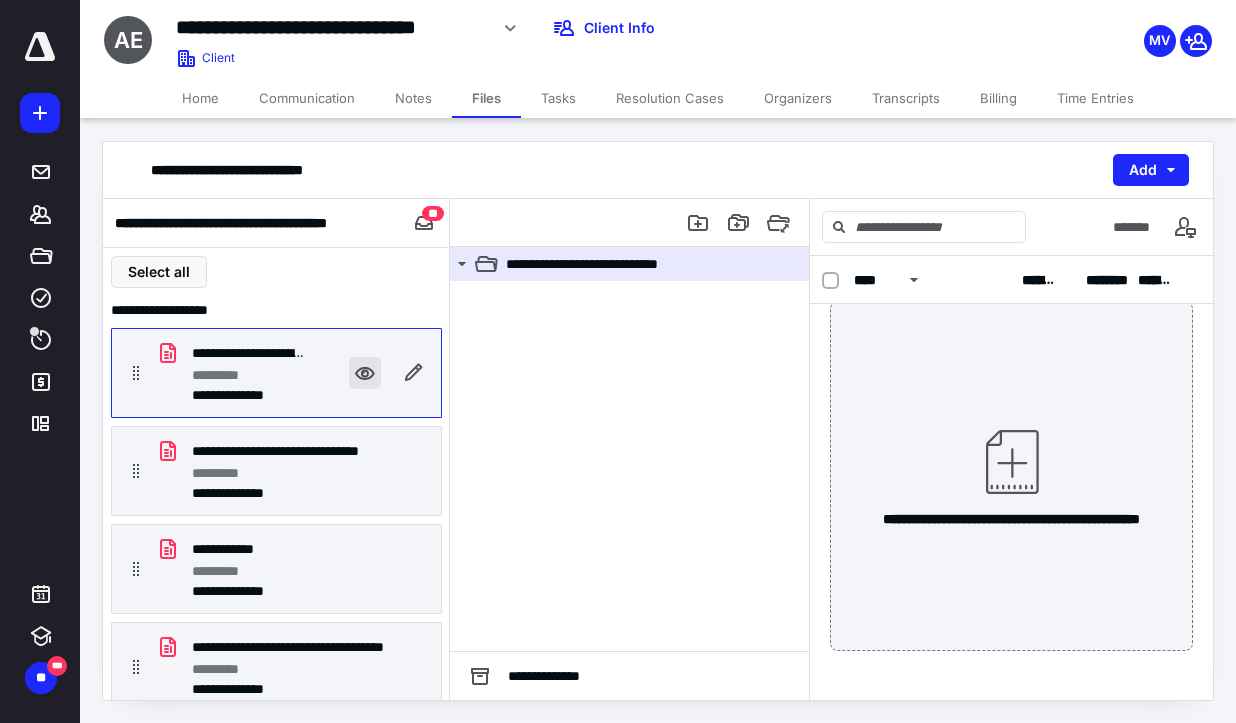 click at bounding box center (365, 373) 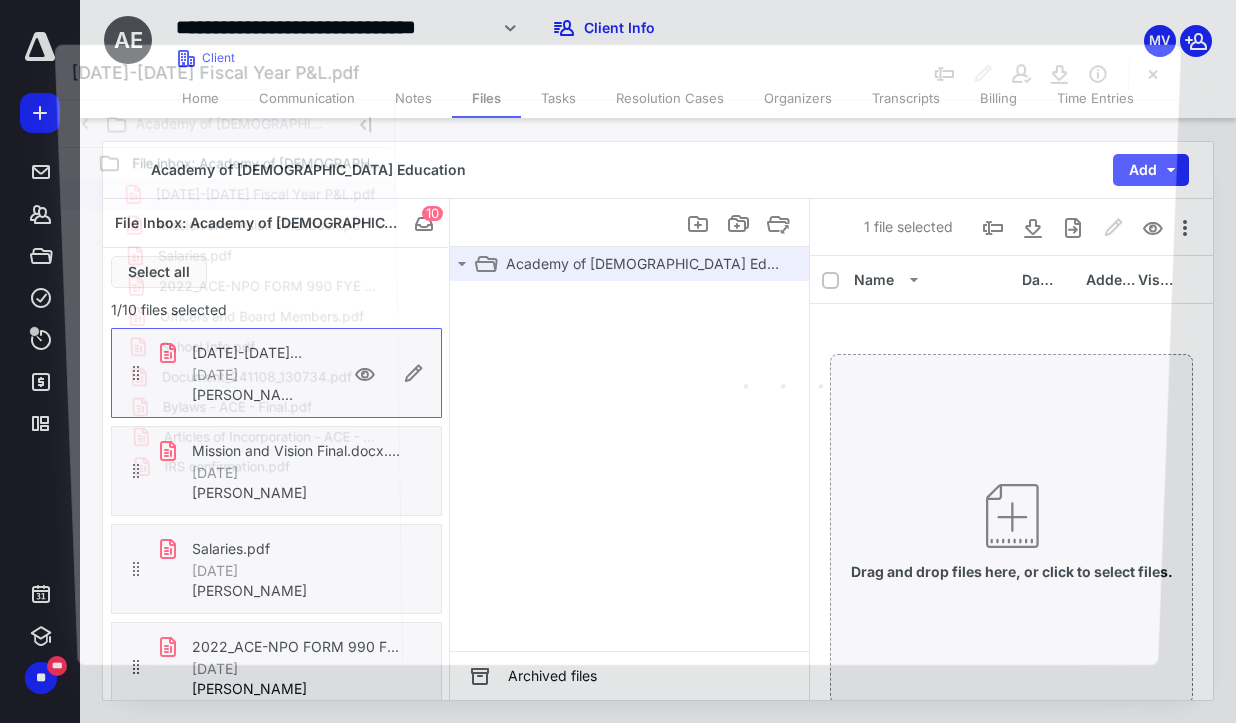 scroll, scrollTop: 53, scrollLeft: 0, axis: vertical 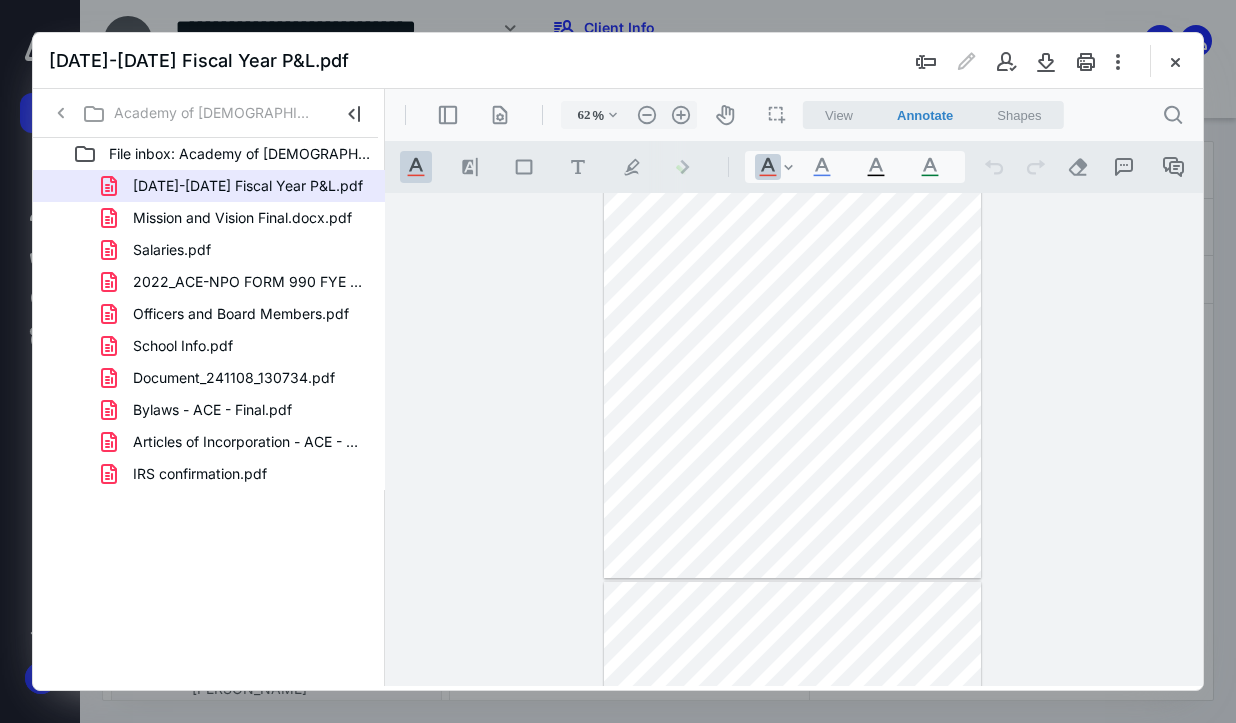 click on "2023-2024 Fiscal Year P&L.pdf" at bounding box center [236, 186] 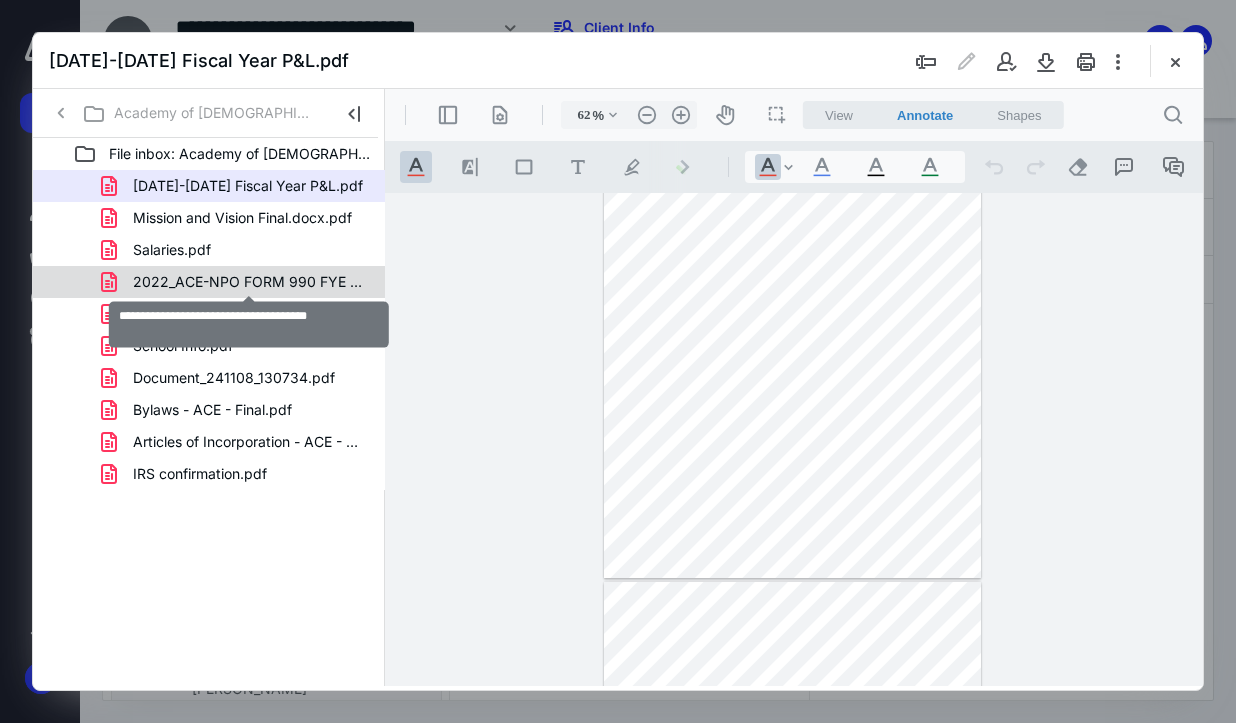click on "2022_ACE-NPO FORM 990 FYE 06-30-23.pdf" at bounding box center (249, 282) 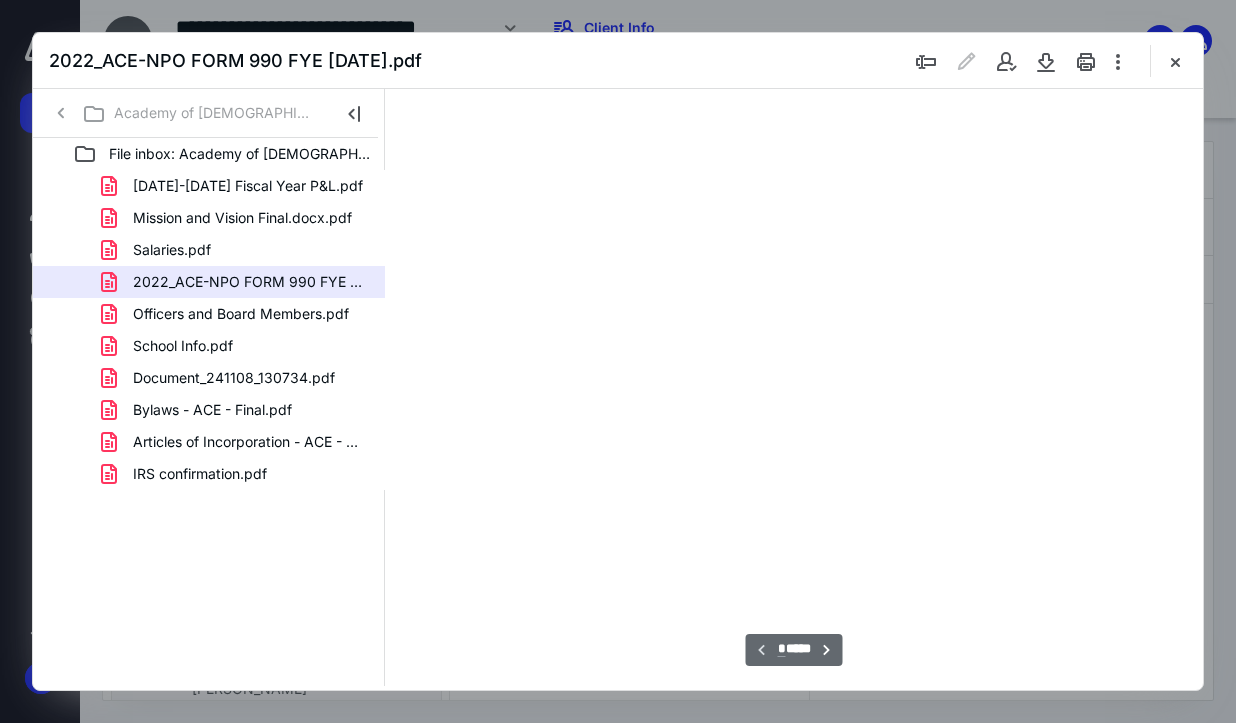 type on "62" 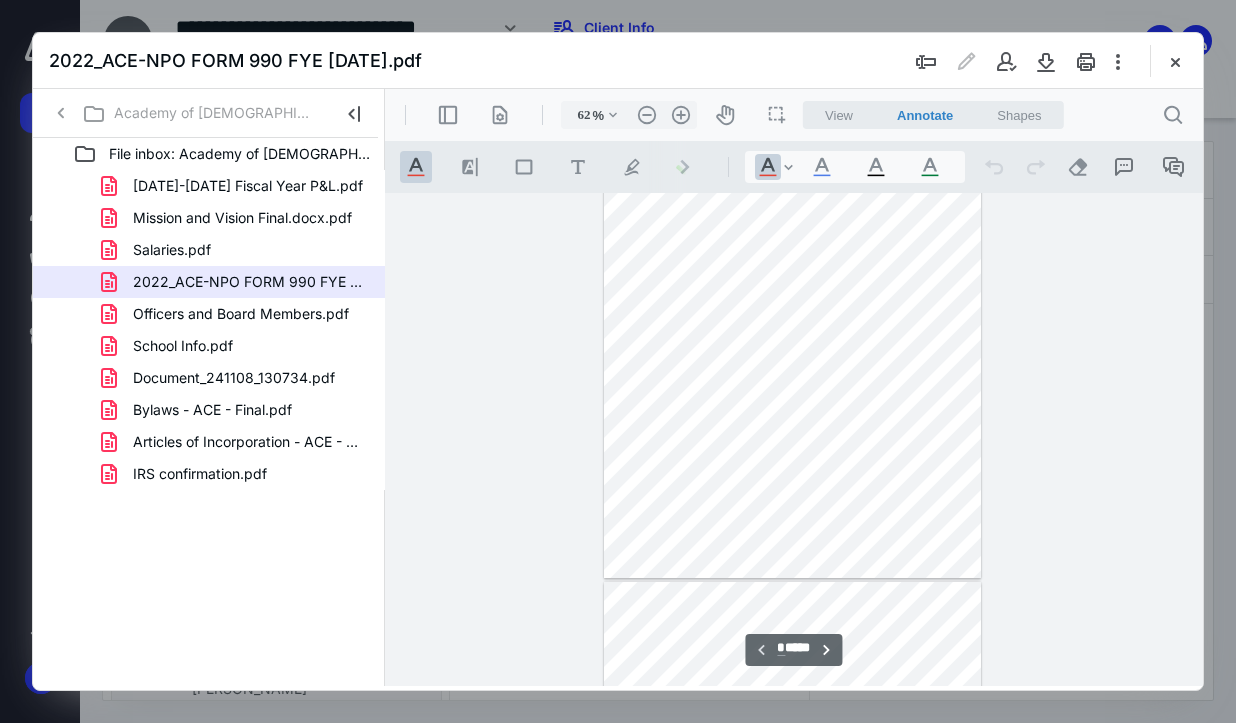 click on "*" at bounding box center [781, 648] 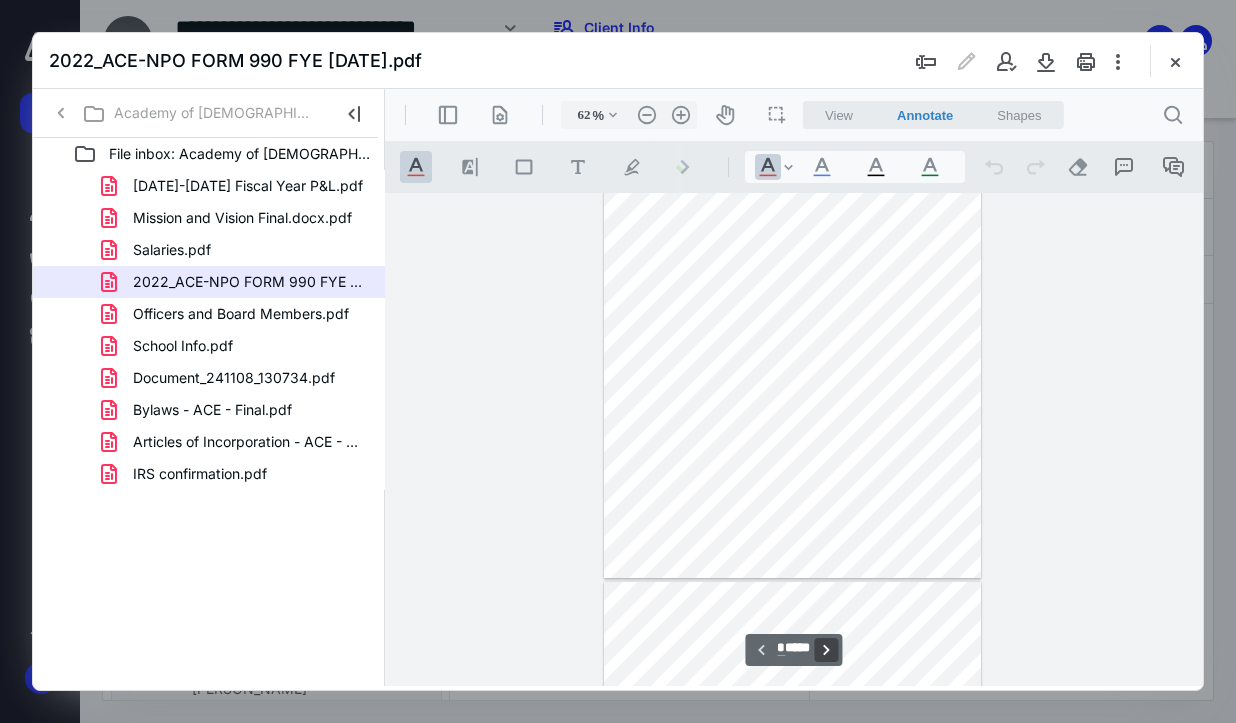click on "**********" at bounding box center (827, 650) 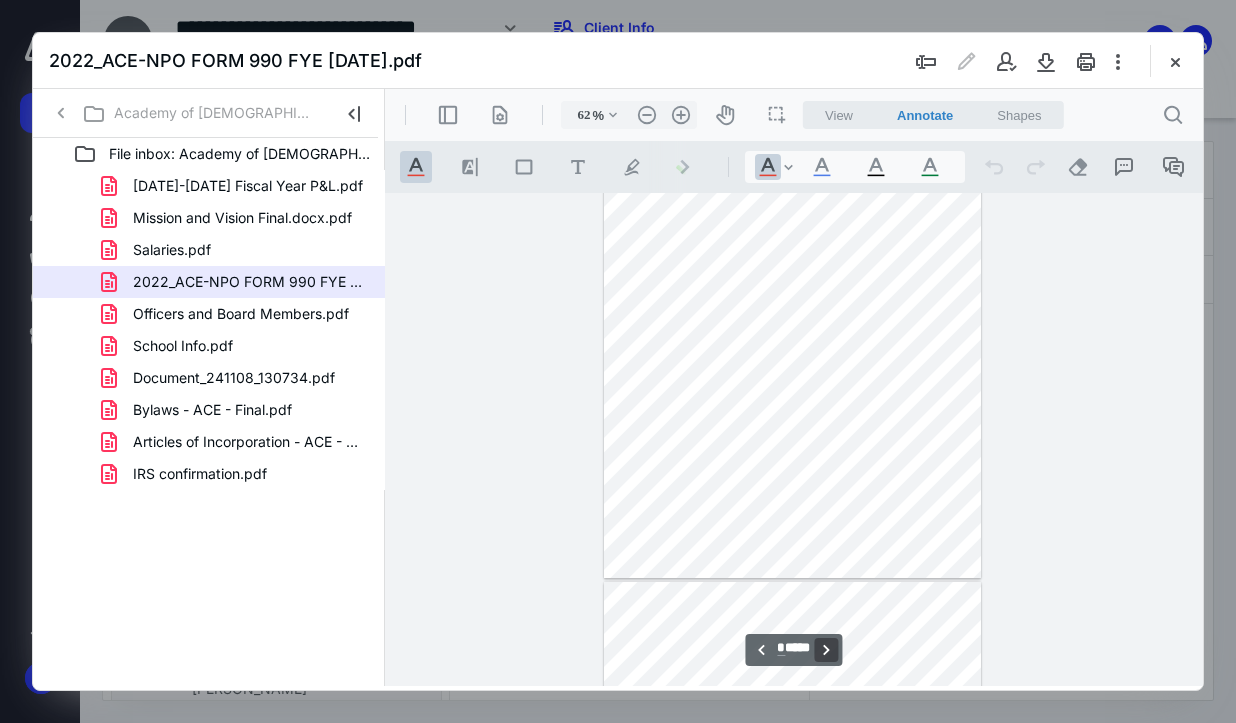 type on "*" 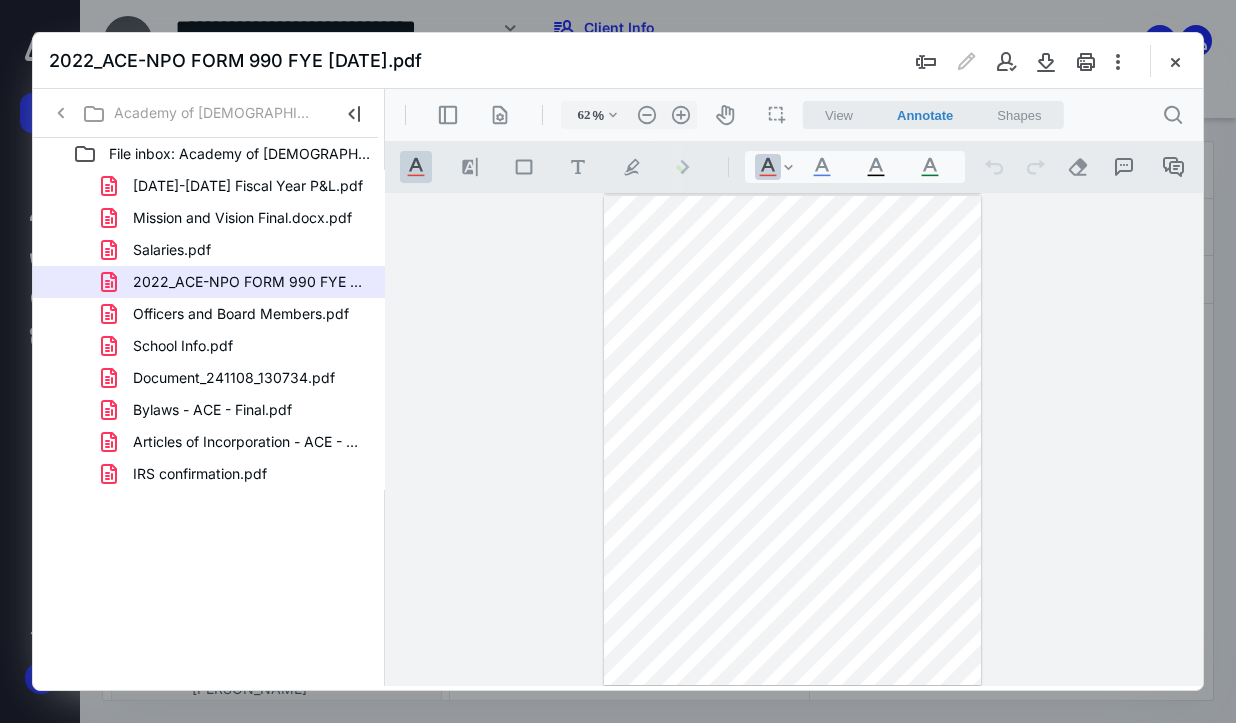 click at bounding box center (618, 361) 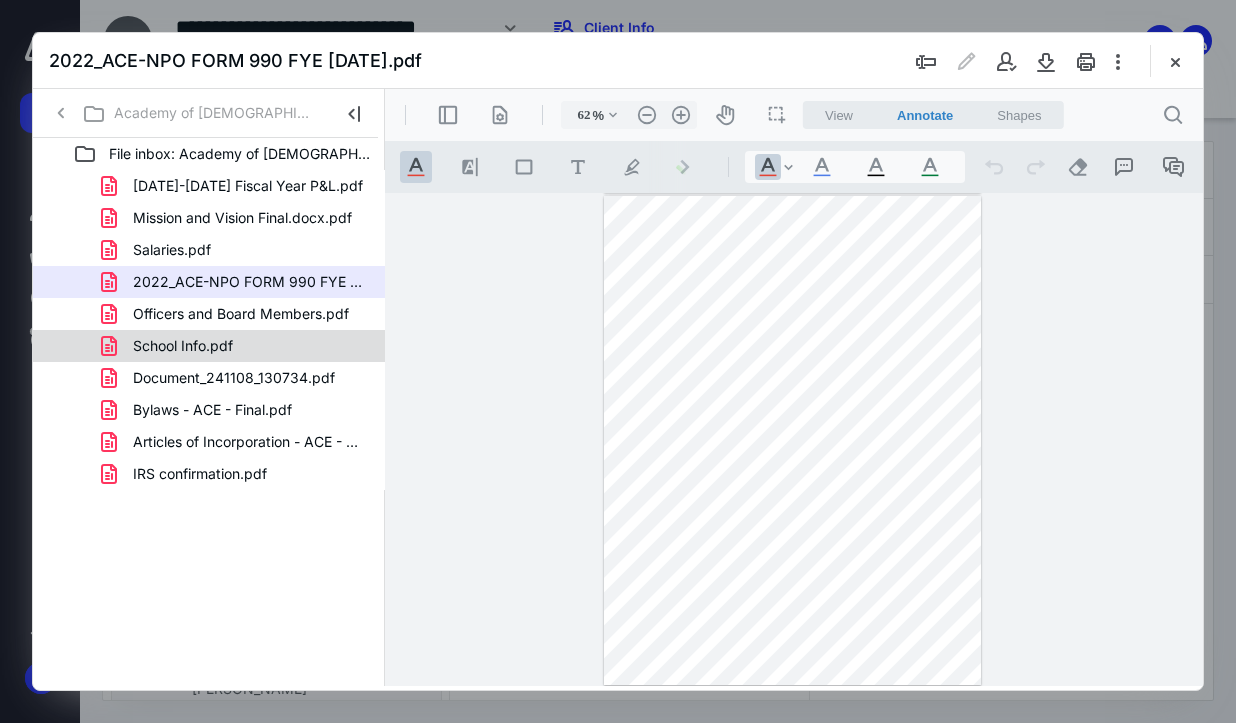 click on "School Info.pdf" at bounding box center (183, 346) 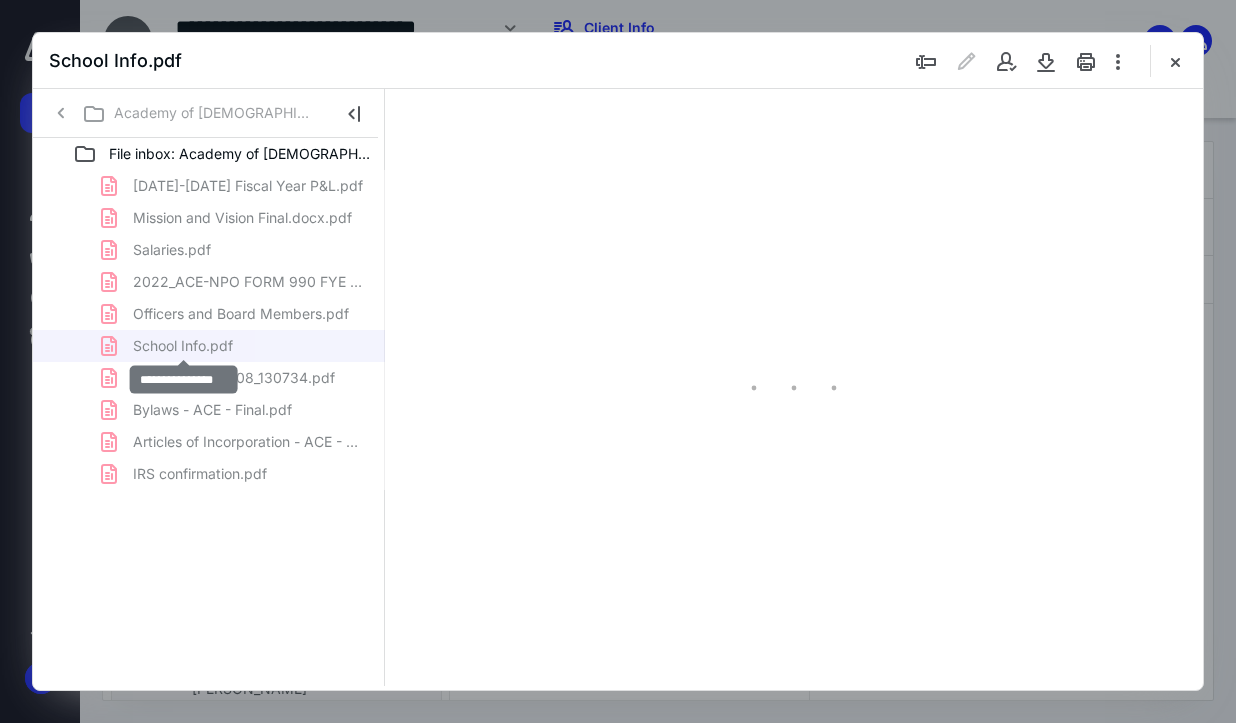 scroll, scrollTop: 0, scrollLeft: 0, axis: both 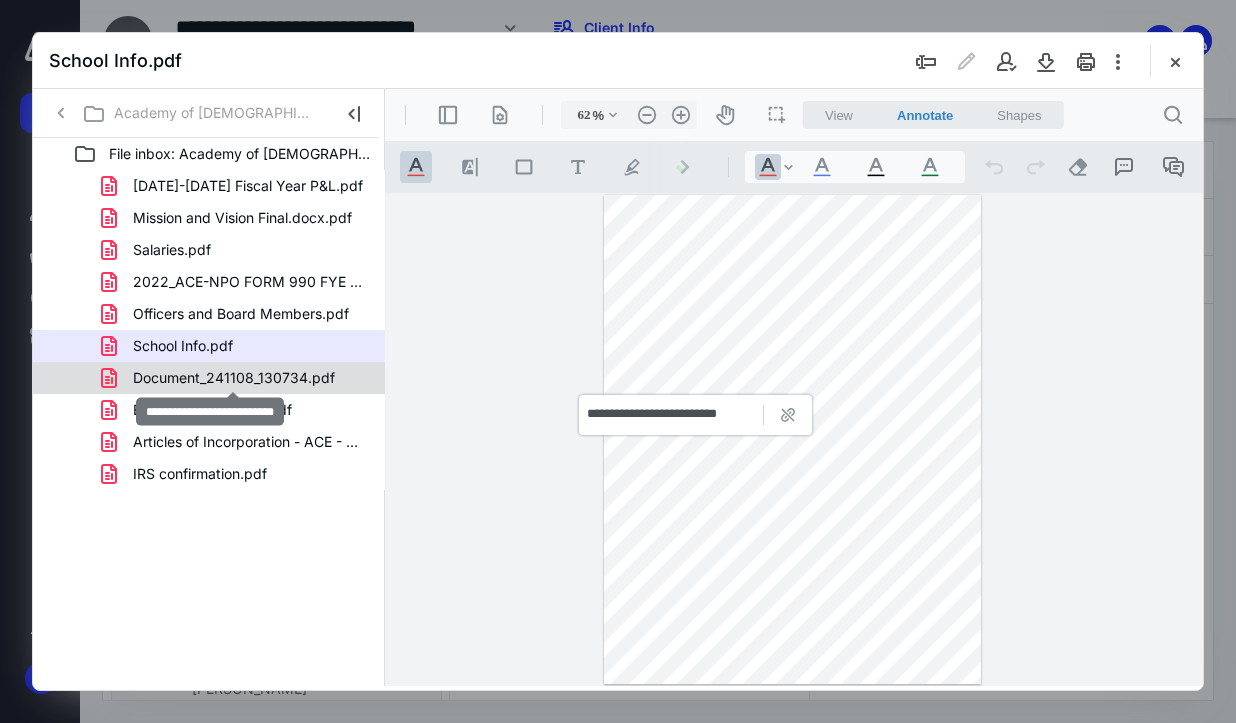 click on "Document_241108_130734.pdf" at bounding box center [234, 378] 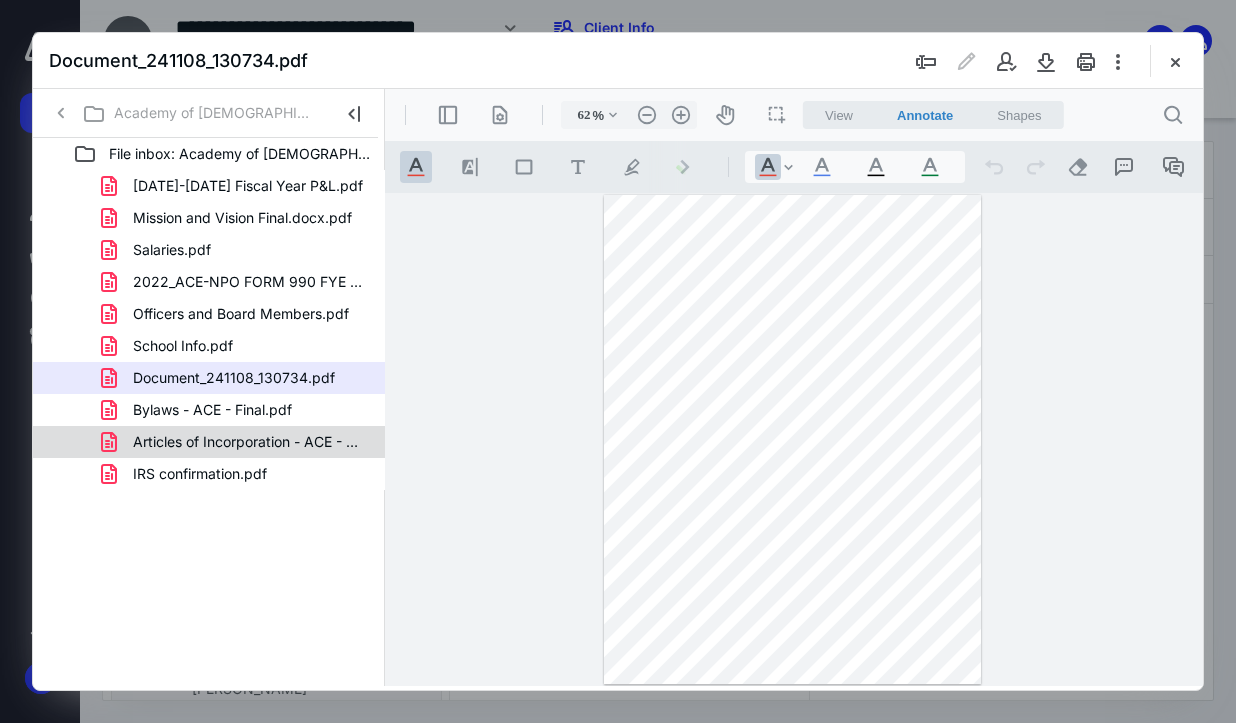 click on "Articles of Incorporation - ACE - FINAL.pdf" at bounding box center (249, 442) 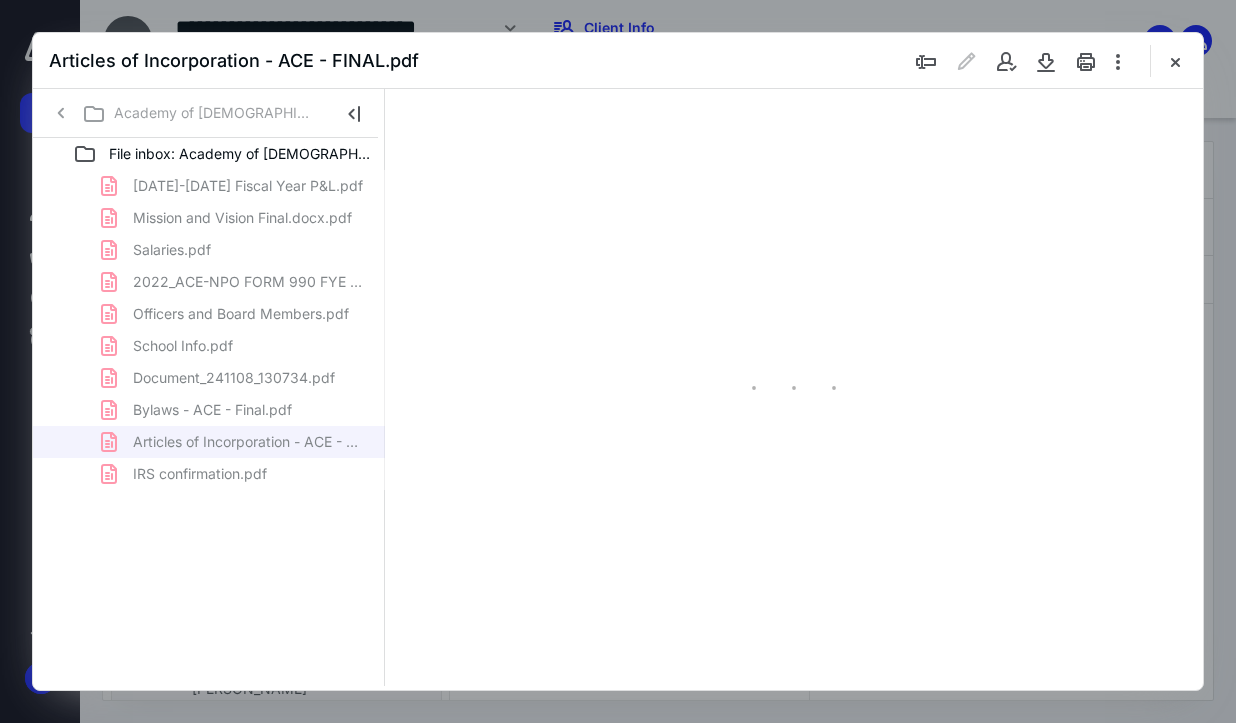 type on "62" 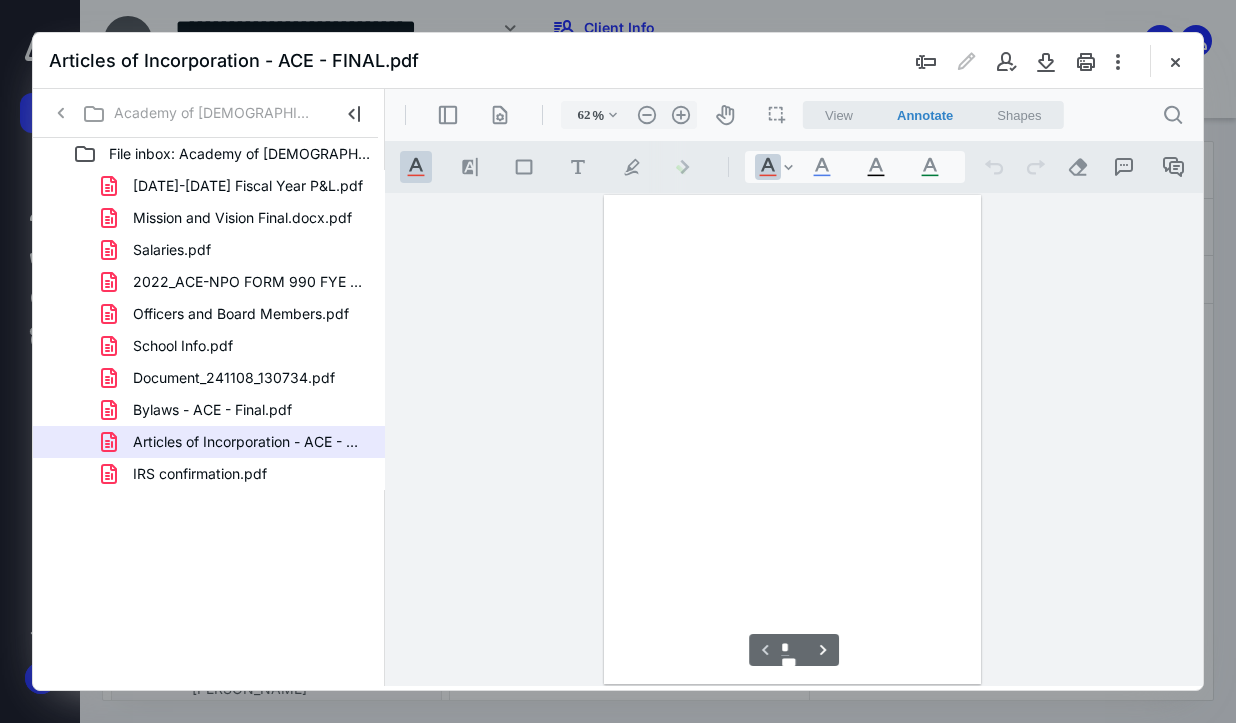 scroll, scrollTop: 106, scrollLeft: 0, axis: vertical 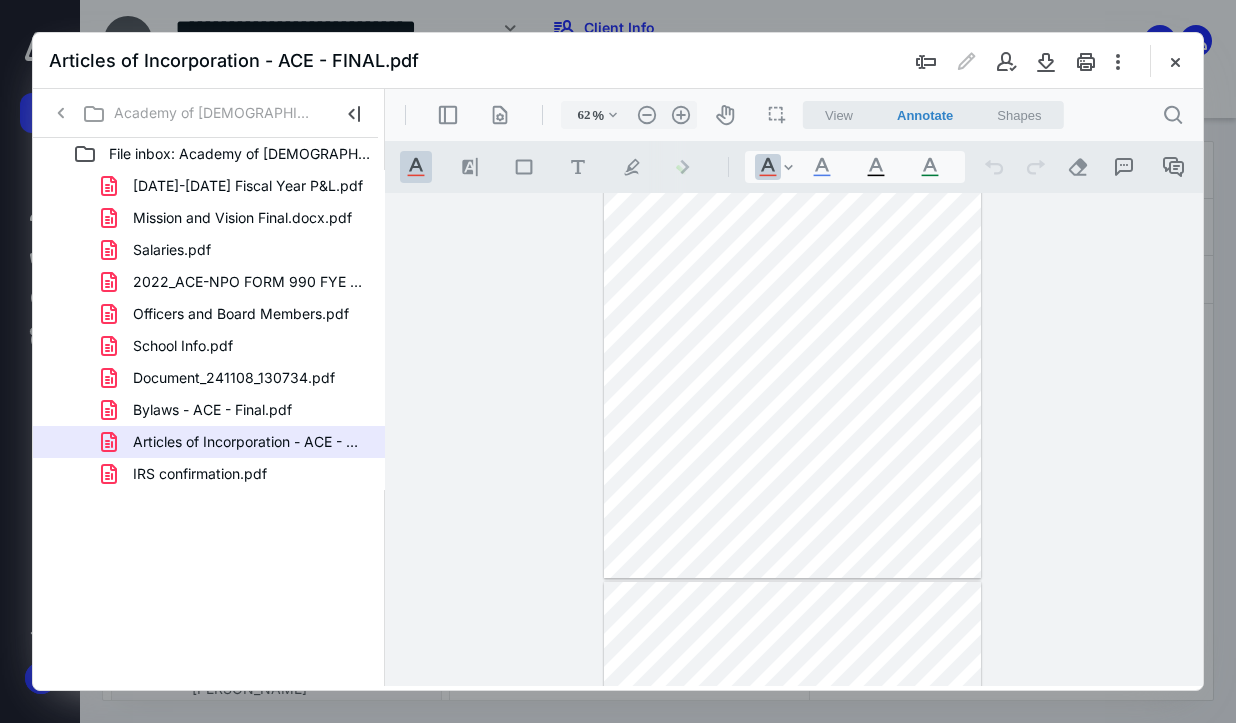 click at bounding box center [793, 333] 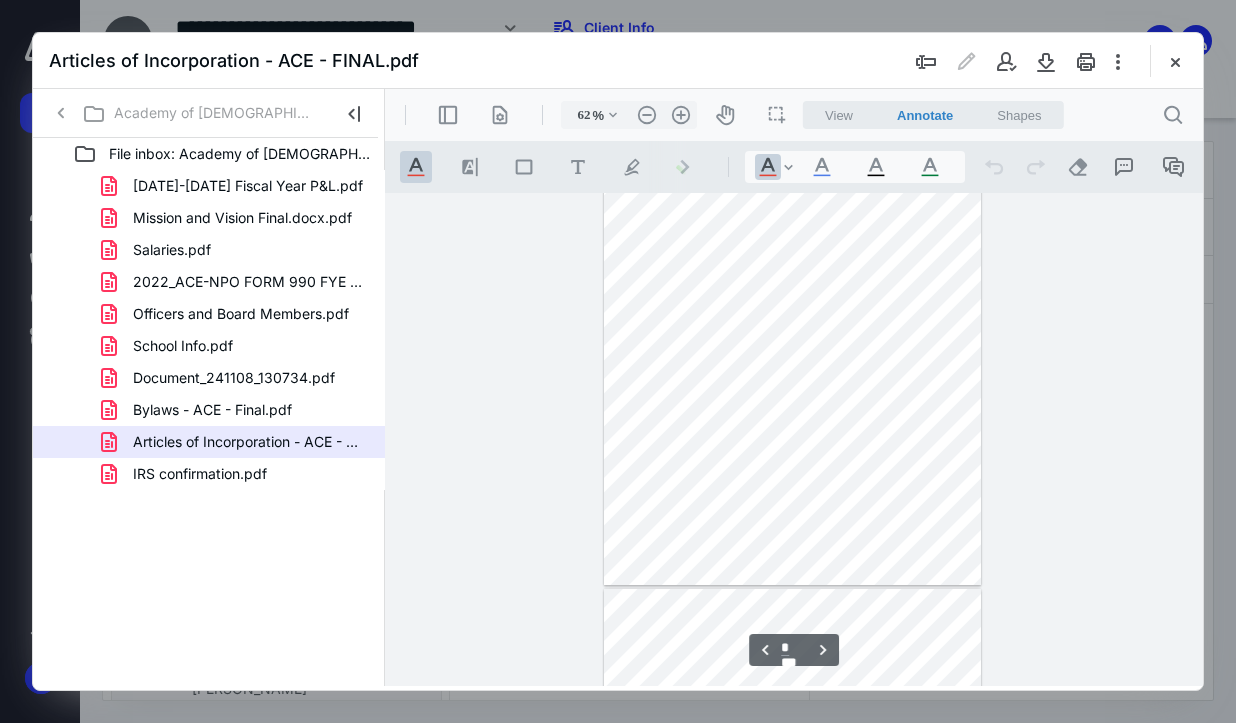 type on "*" 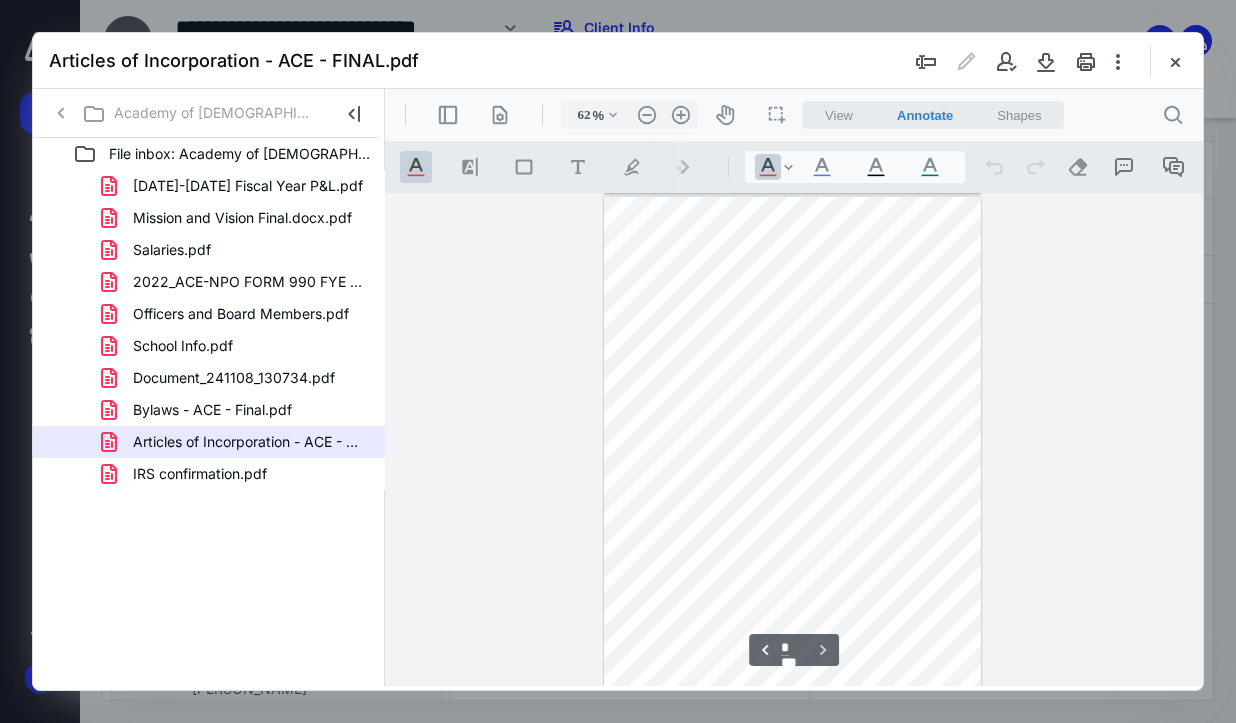 scroll, scrollTop: 985, scrollLeft: 0, axis: vertical 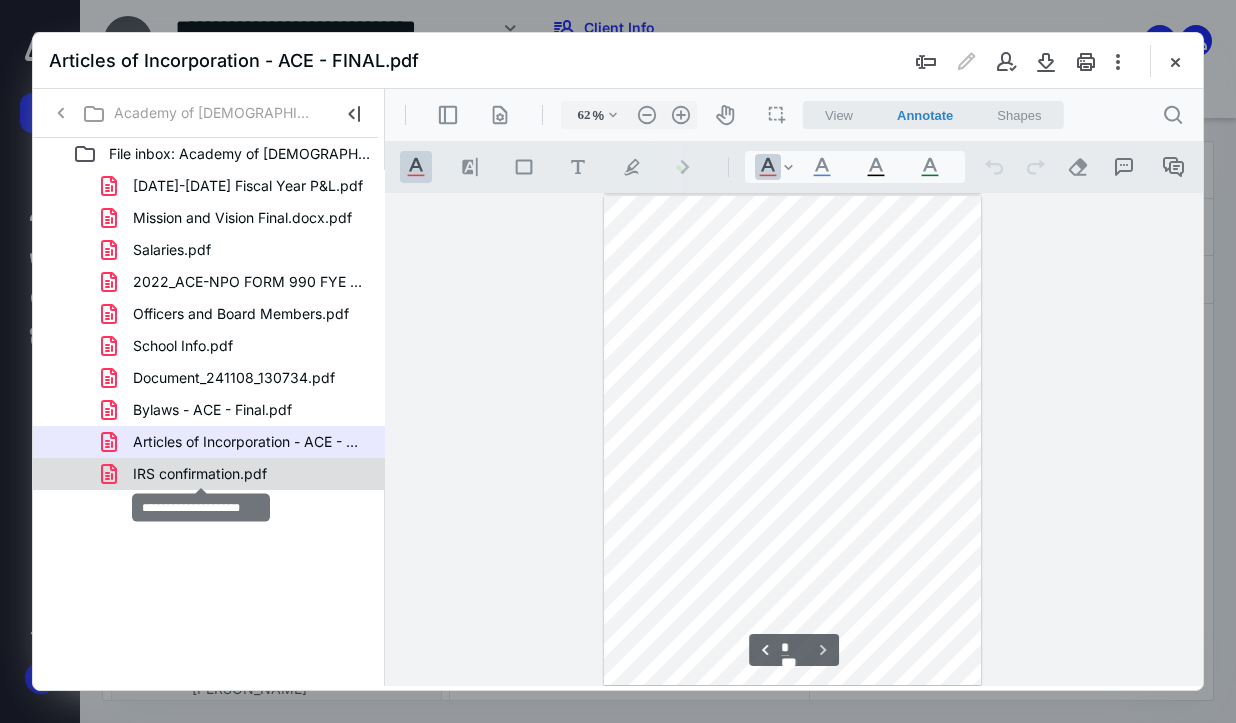 click on "IRS confirmation.pdf" at bounding box center [200, 474] 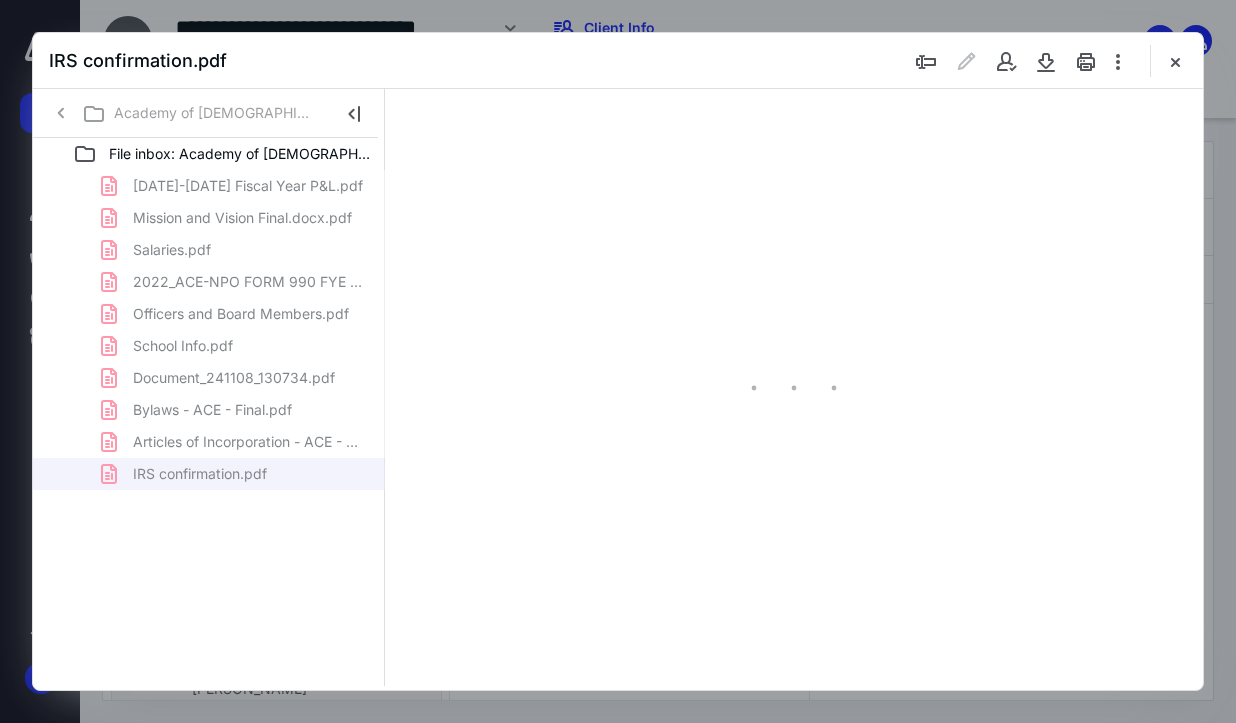 scroll, scrollTop: 0, scrollLeft: 0, axis: both 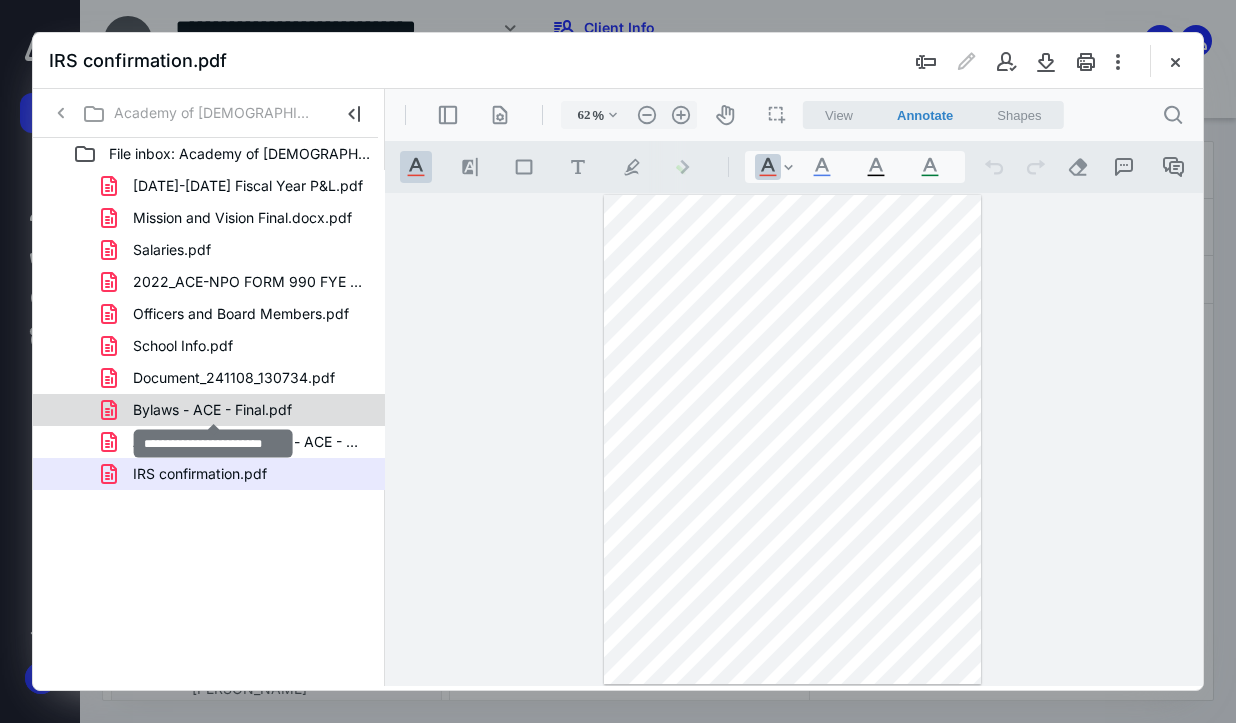 click on "Bylaws - ACE - Final.pdf" at bounding box center (212, 410) 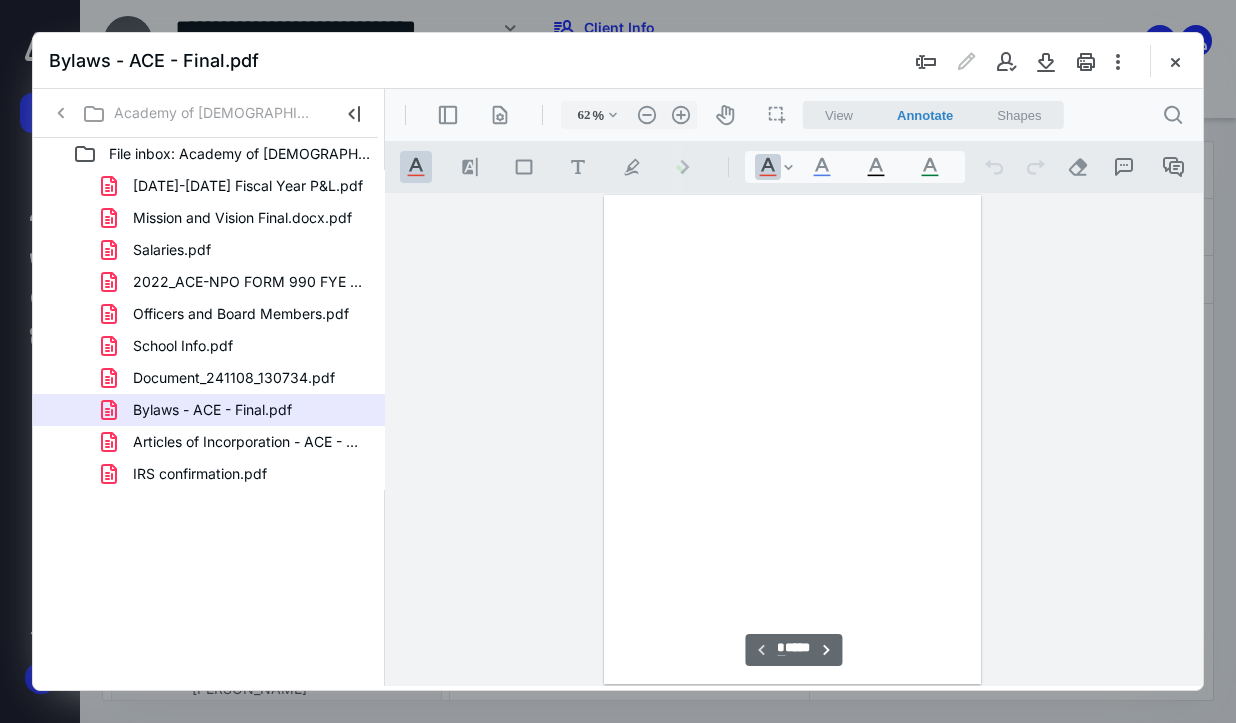 scroll, scrollTop: 106, scrollLeft: 0, axis: vertical 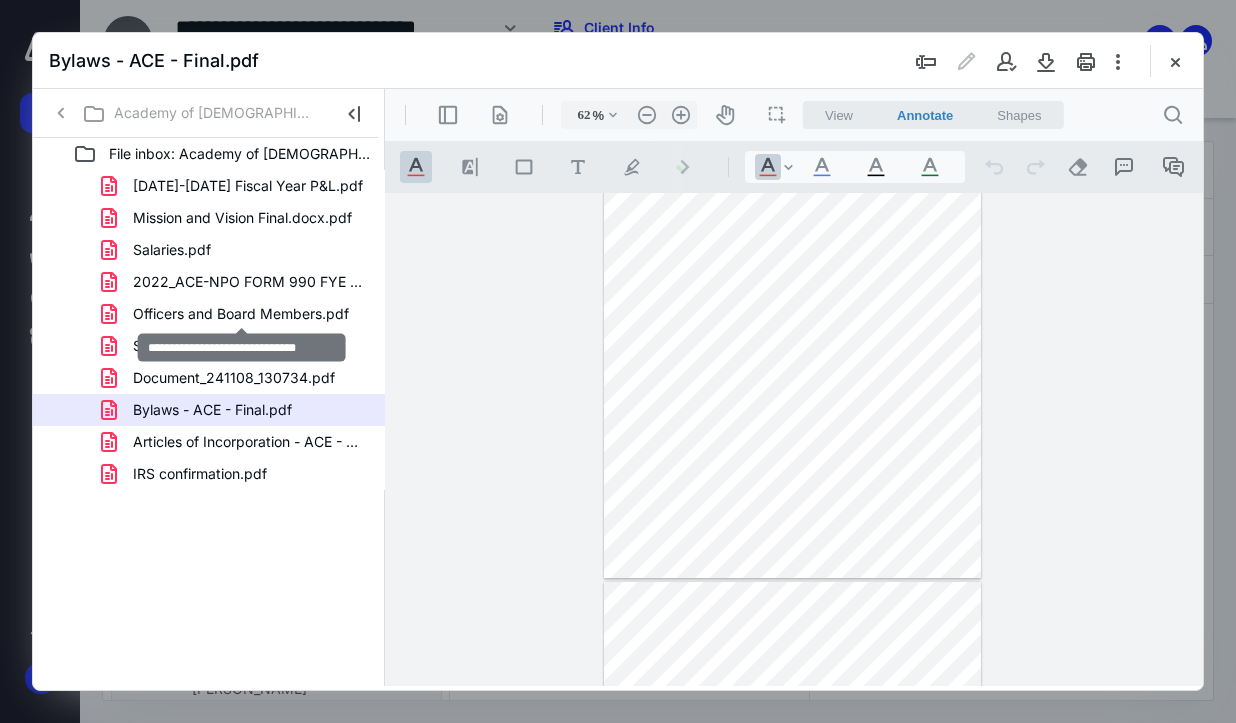 click on "Officers and Board Members.pdf" at bounding box center (241, 314) 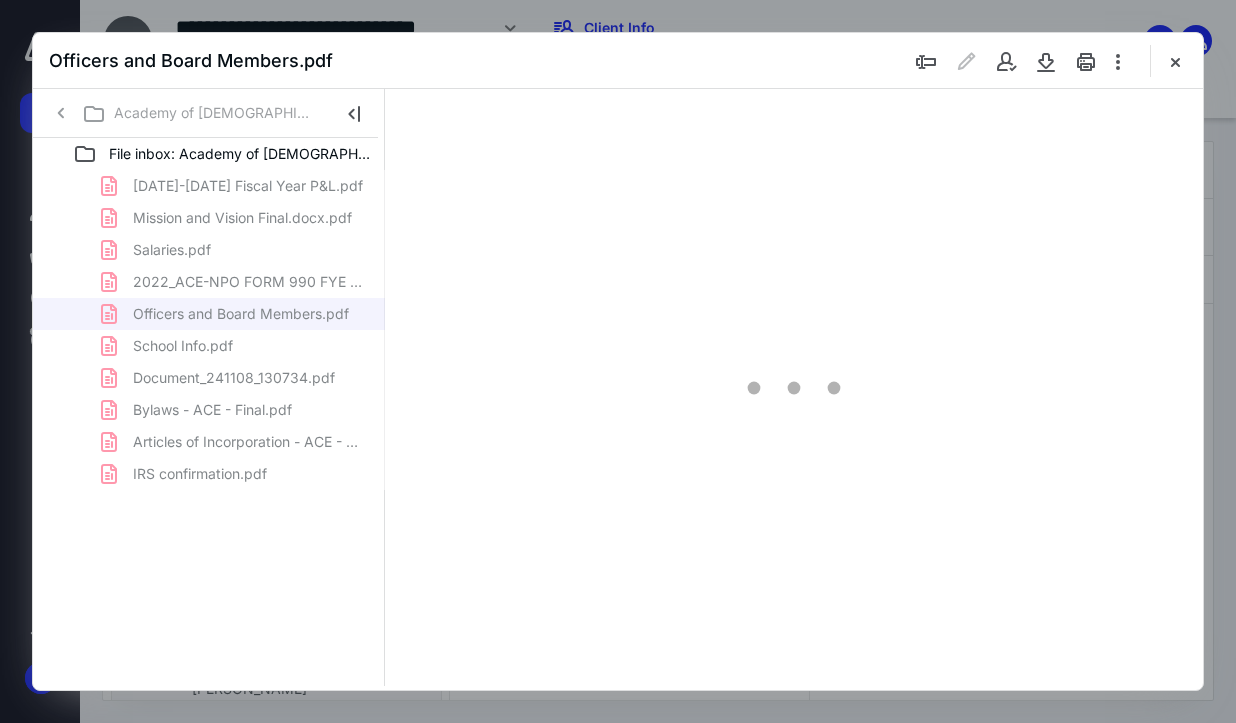 scroll, scrollTop: 0, scrollLeft: 0, axis: both 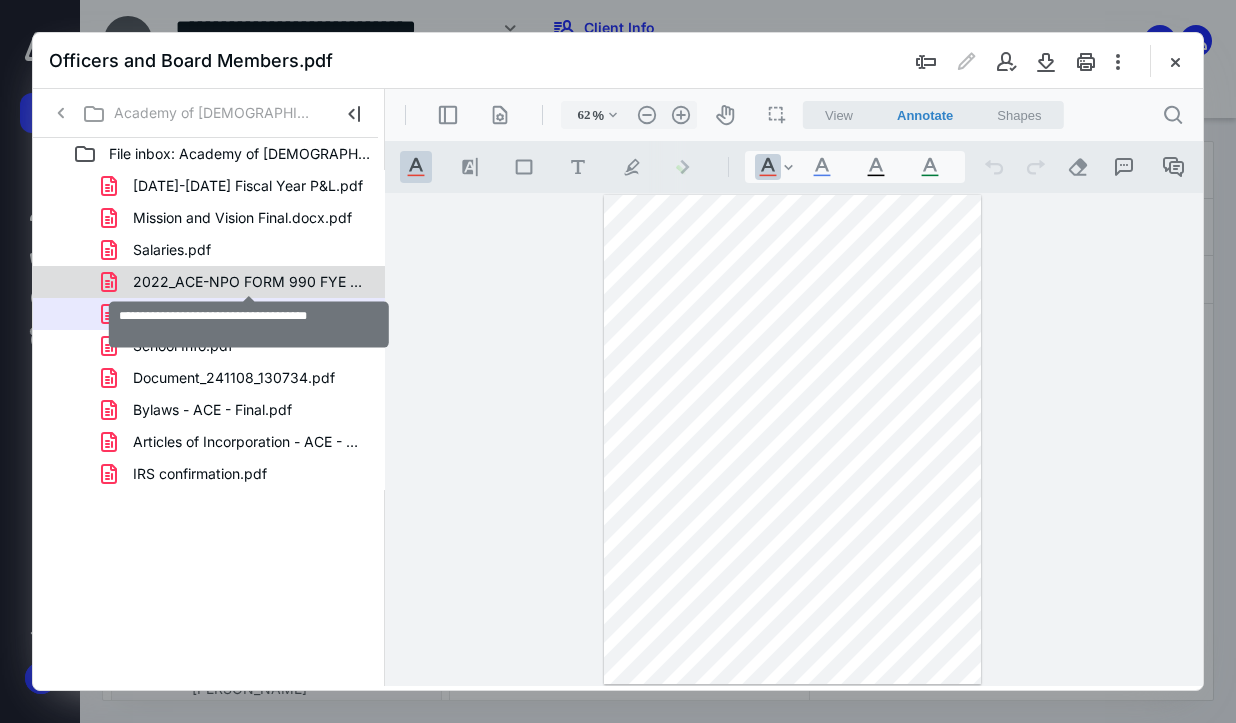 click on "2022_ACE-NPO FORM 990 FYE 06-30-23.pdf" at bounding box center [249, 282] 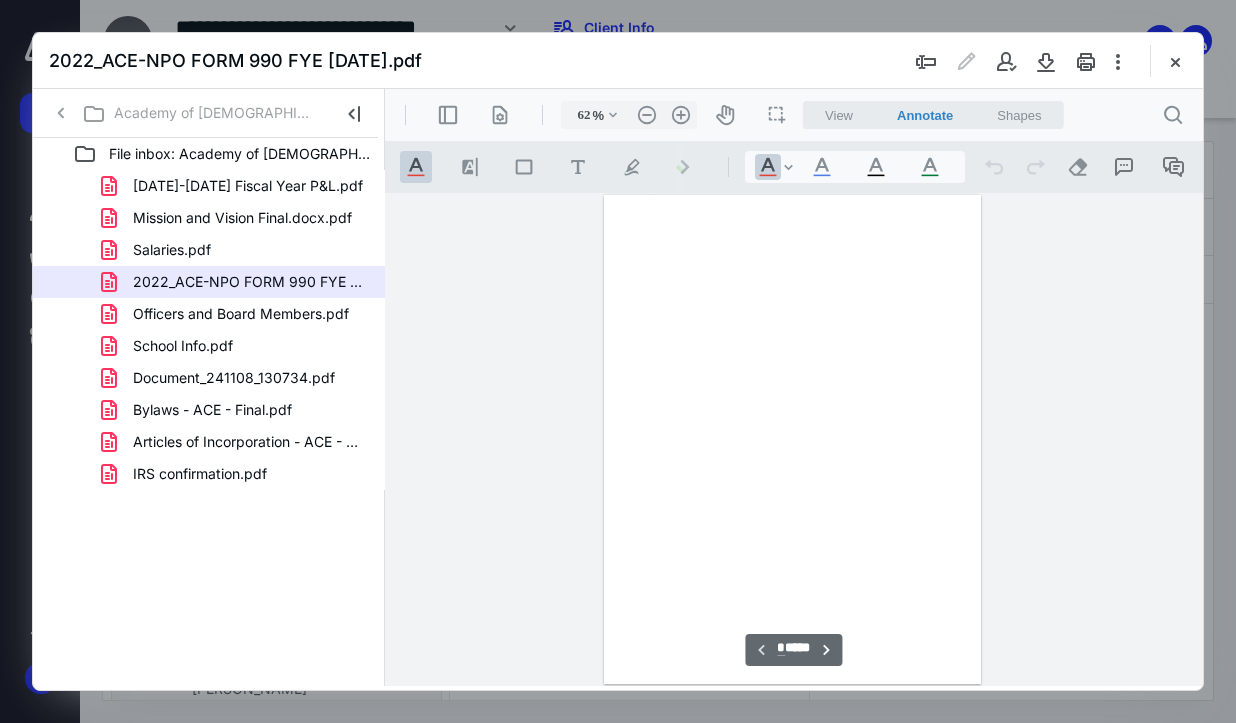 scroll, scrollTop: 106, scrollLeft: 0, axis: vertical 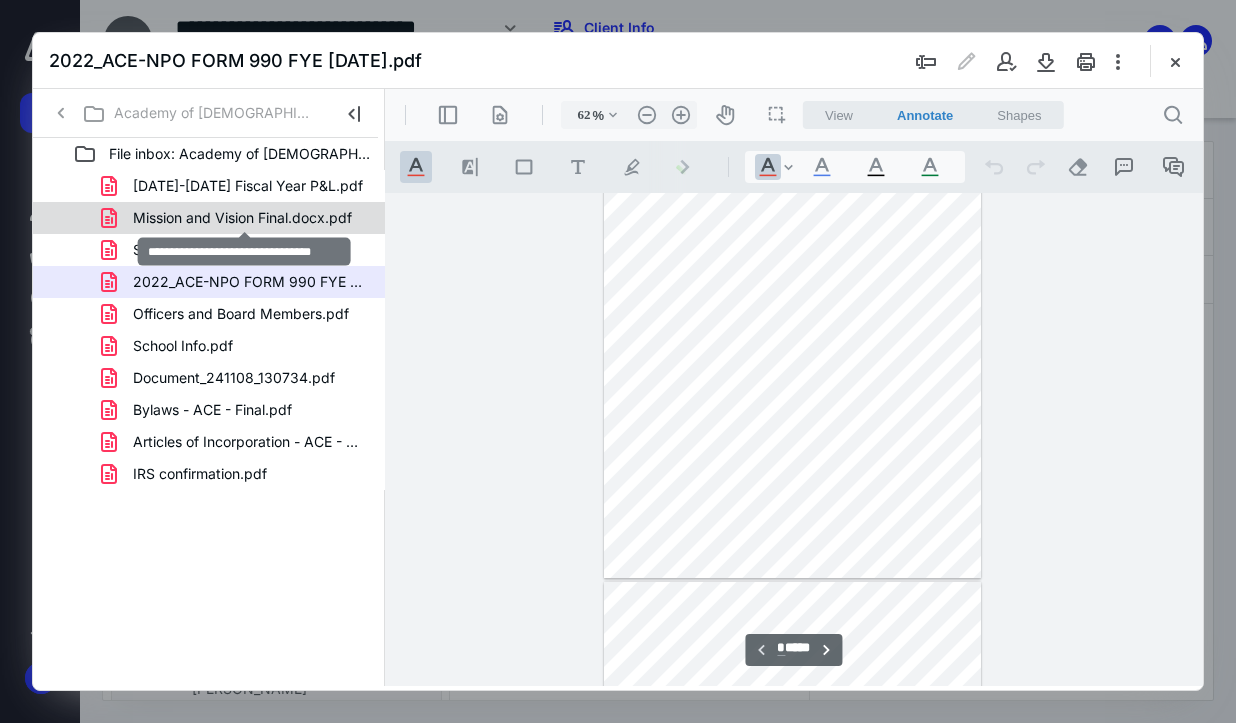 click on "Mission and Vision Final.docx.pdf" at bounding box center [242, 218] 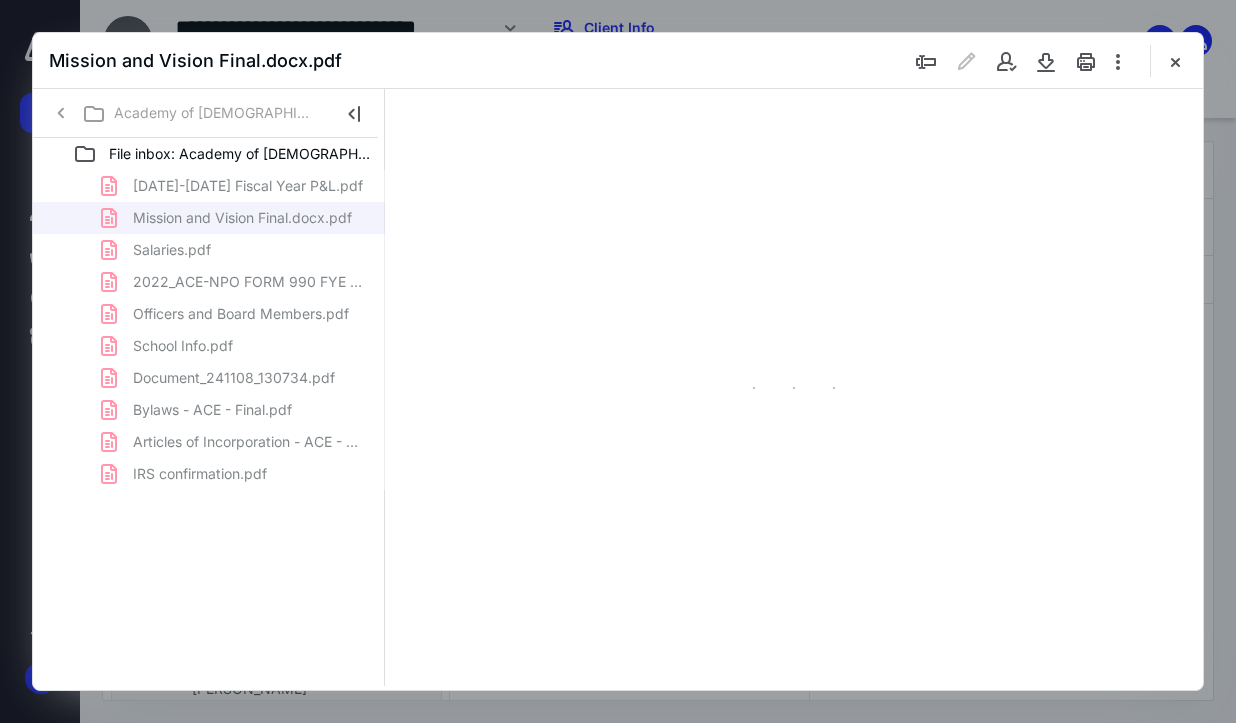 scroll, scrollTop: 0, scrollLeft: 0, axis: both 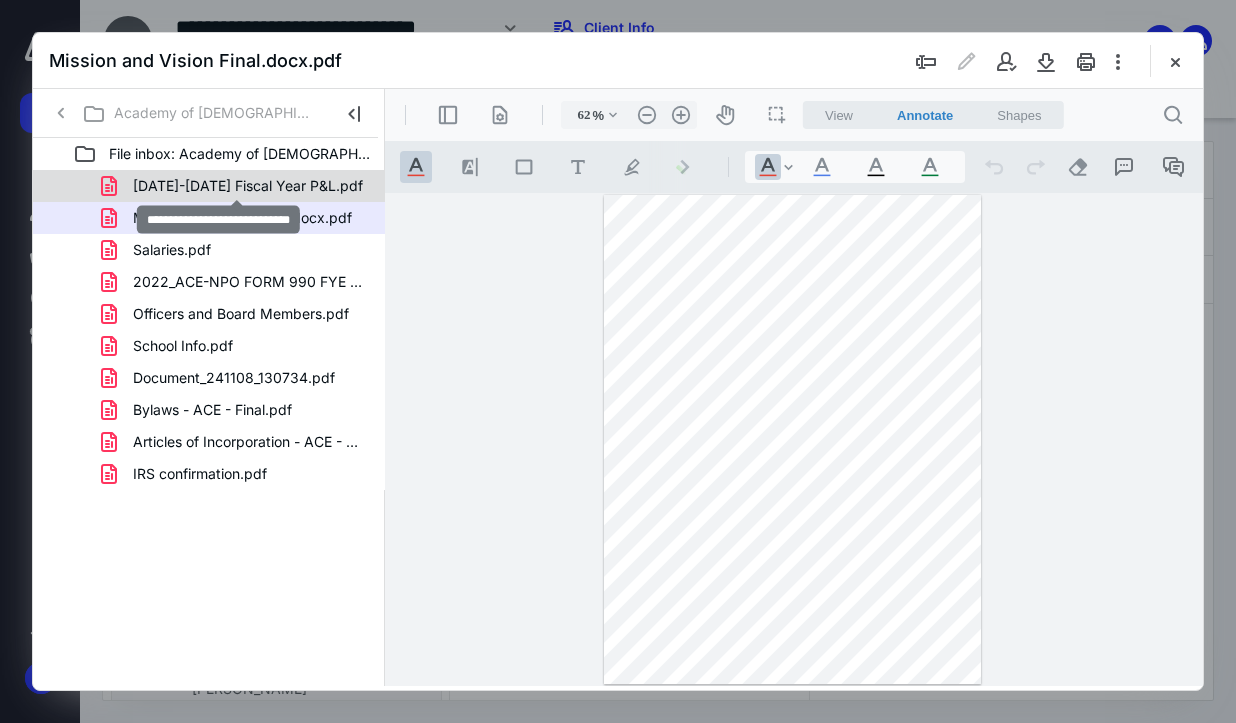 click on "2023-2024 Fiscal Year P&L.pdf" at bounding box center (248, 186) 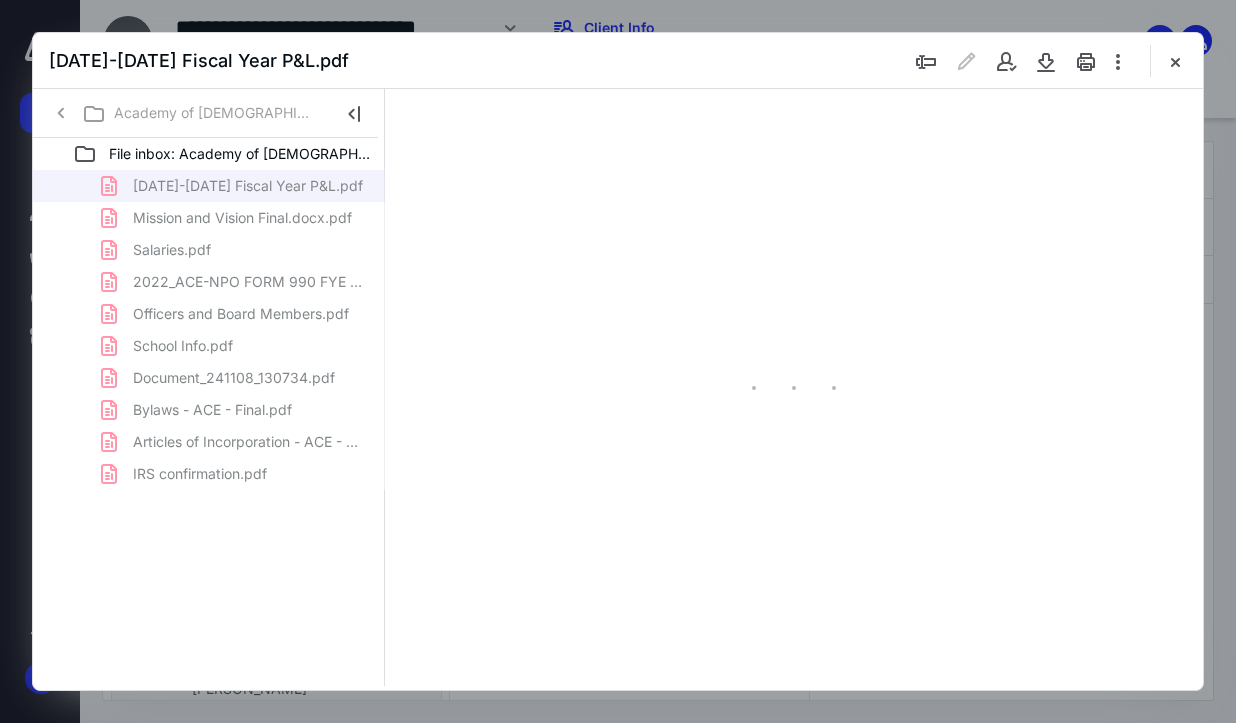 type on "62" 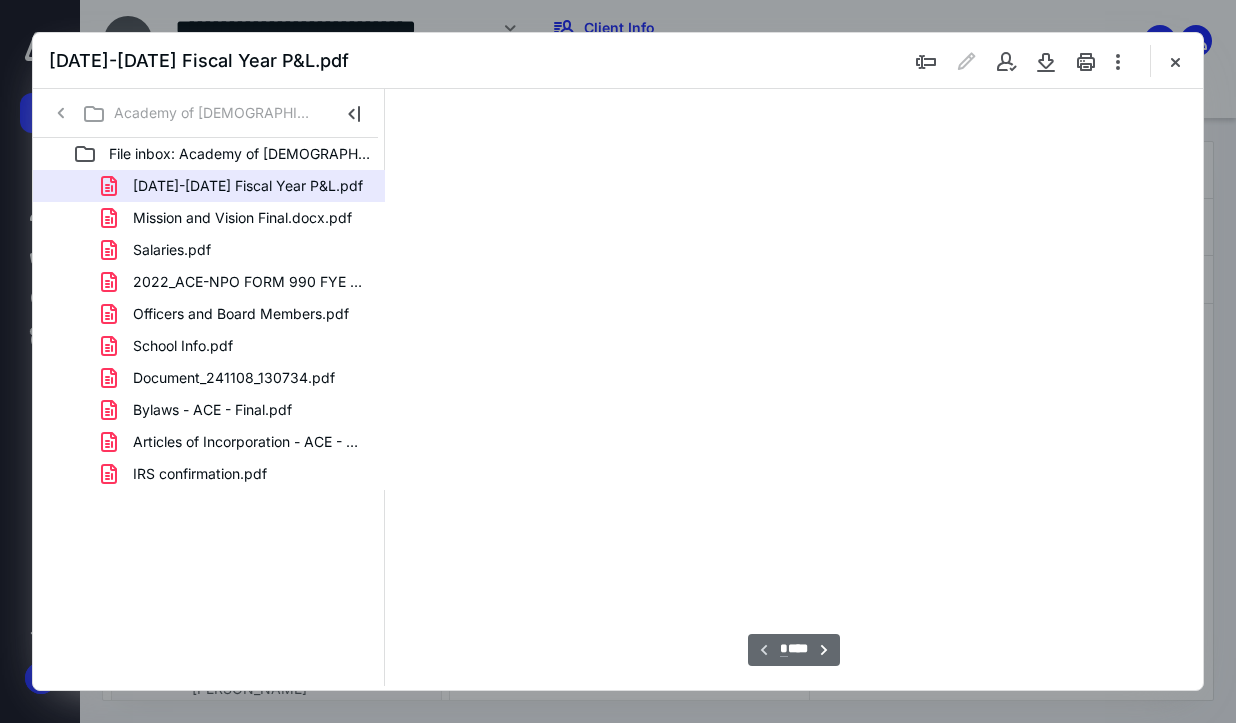 scroll, scrollTop: 106, scrollLeft: 0, axis: vertical 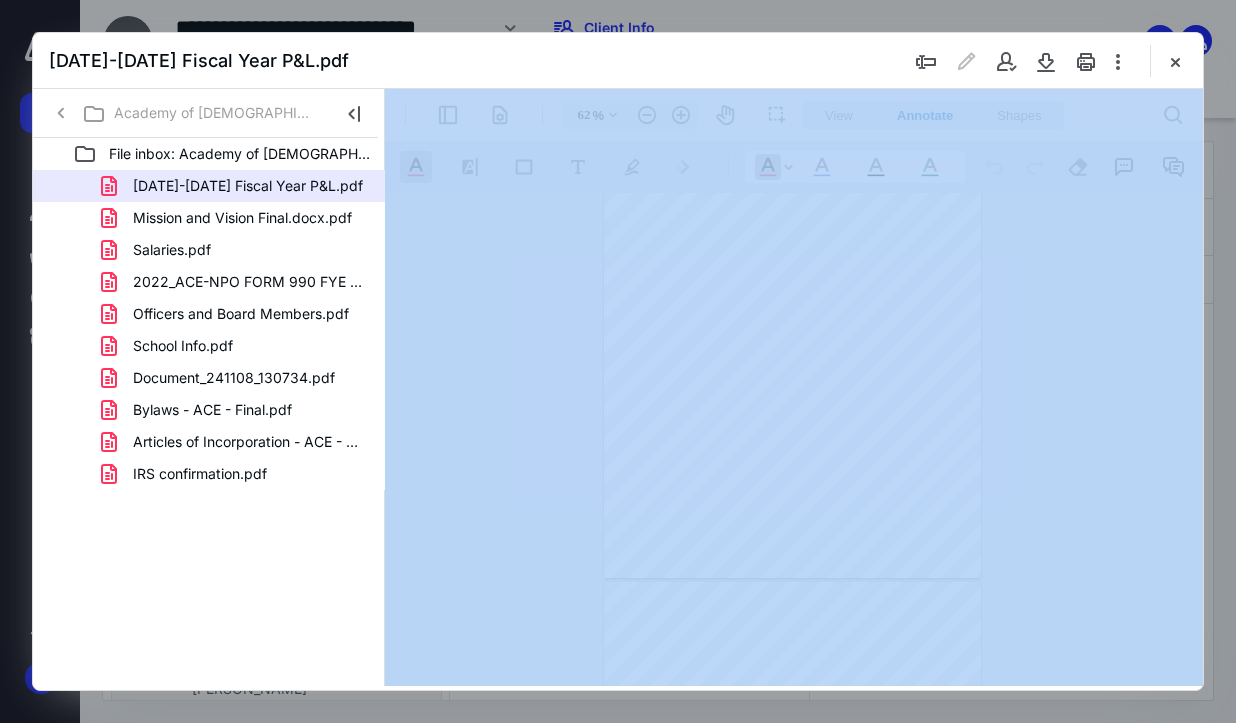drag, startPoint x: 702, startPoint y: 49, endPoint x: 400, endPoint y: 88, distance: 304.5078 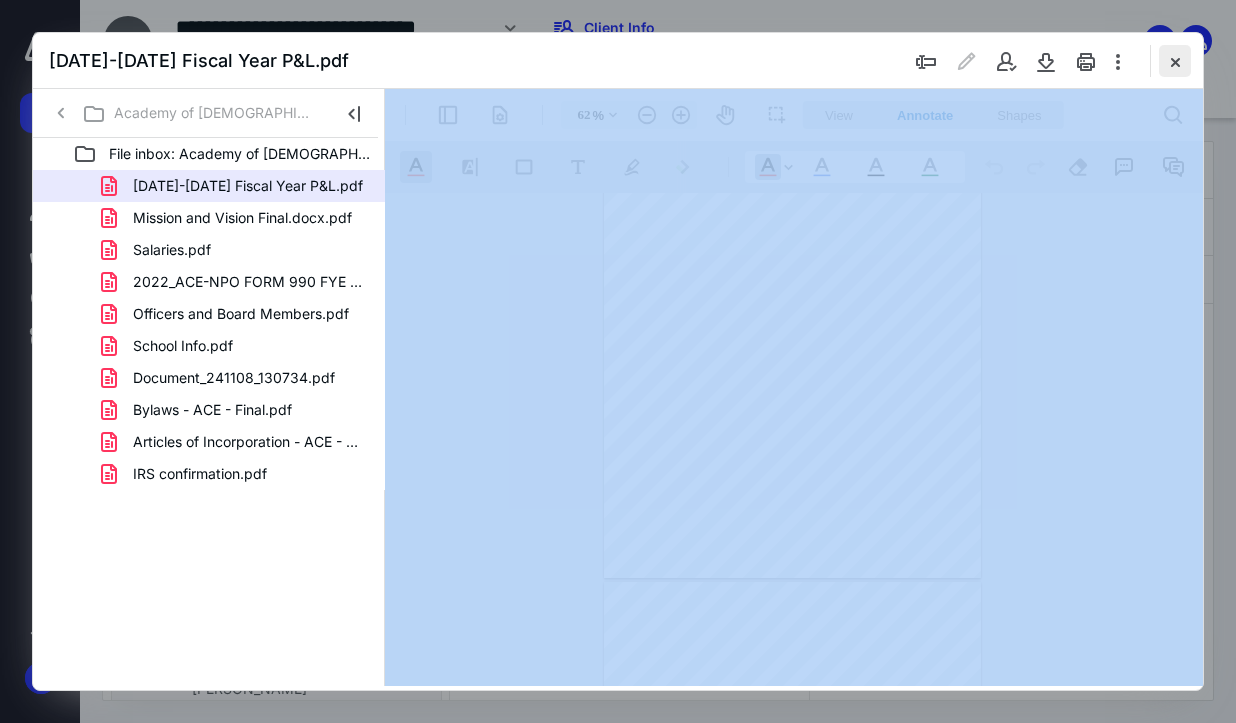 click at bounding box center [1175, 61] 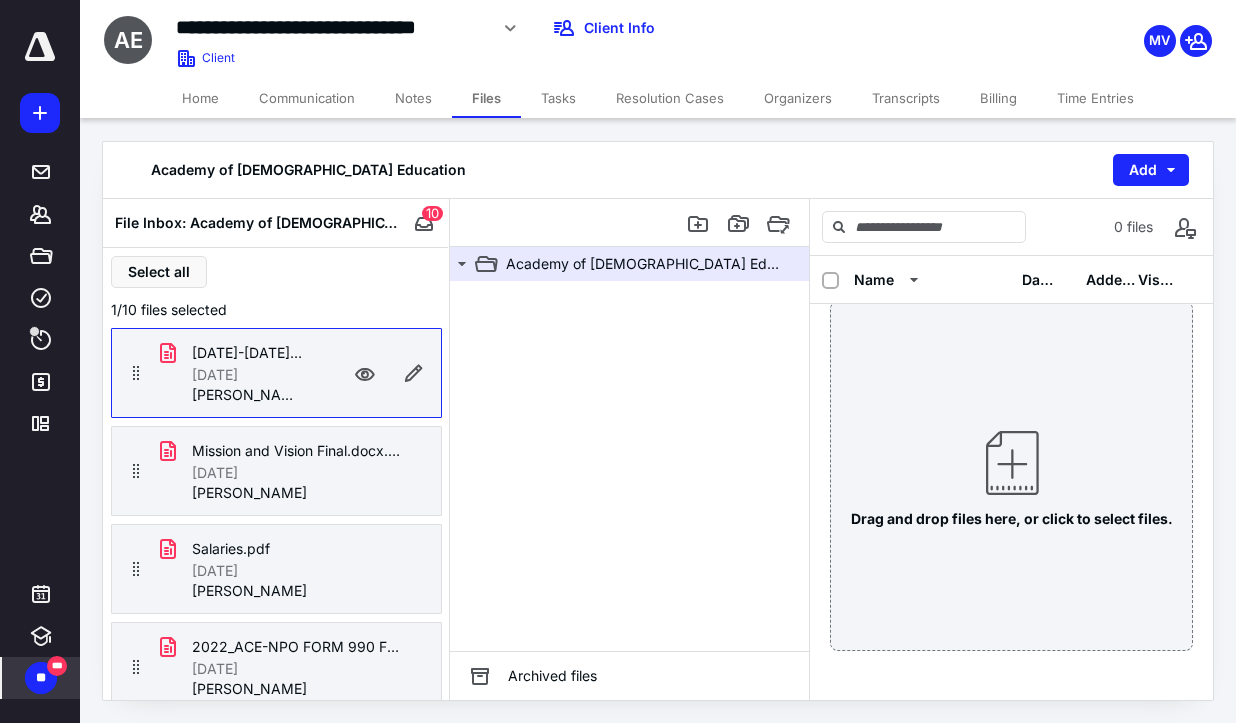 click on "**" at bounding box center [41, 678] 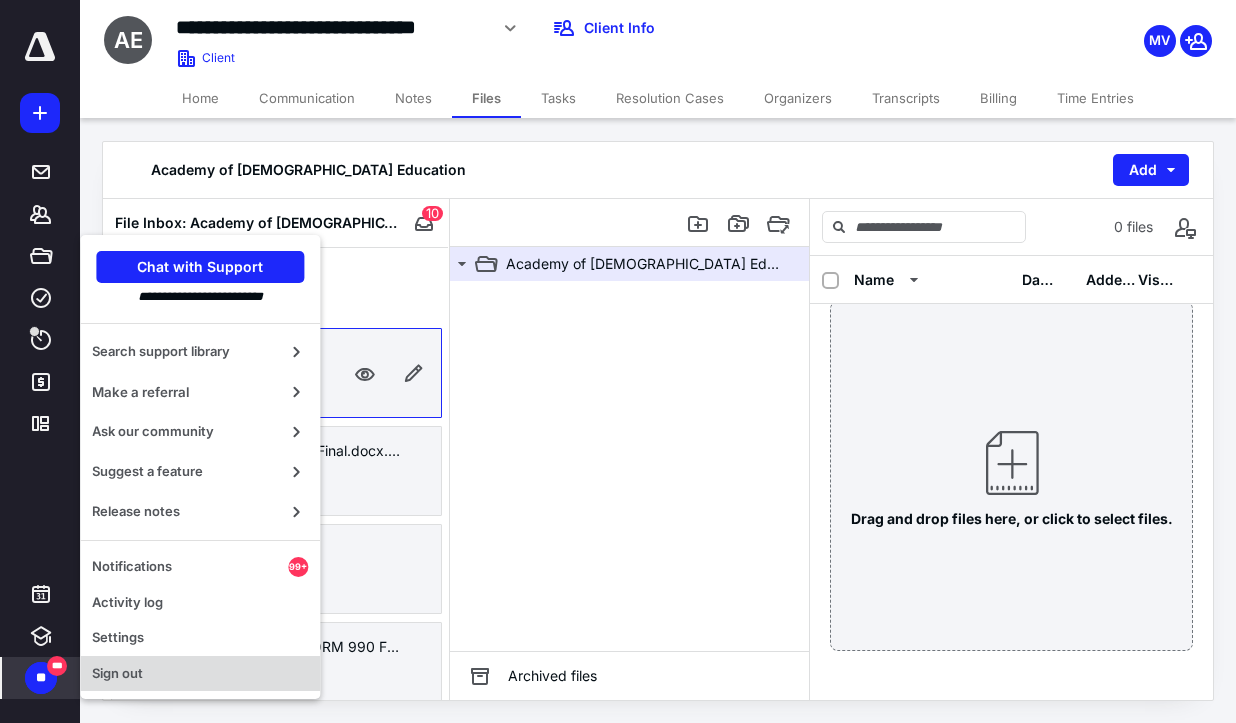 click on "Sign out" at bounding box center [200, 674] 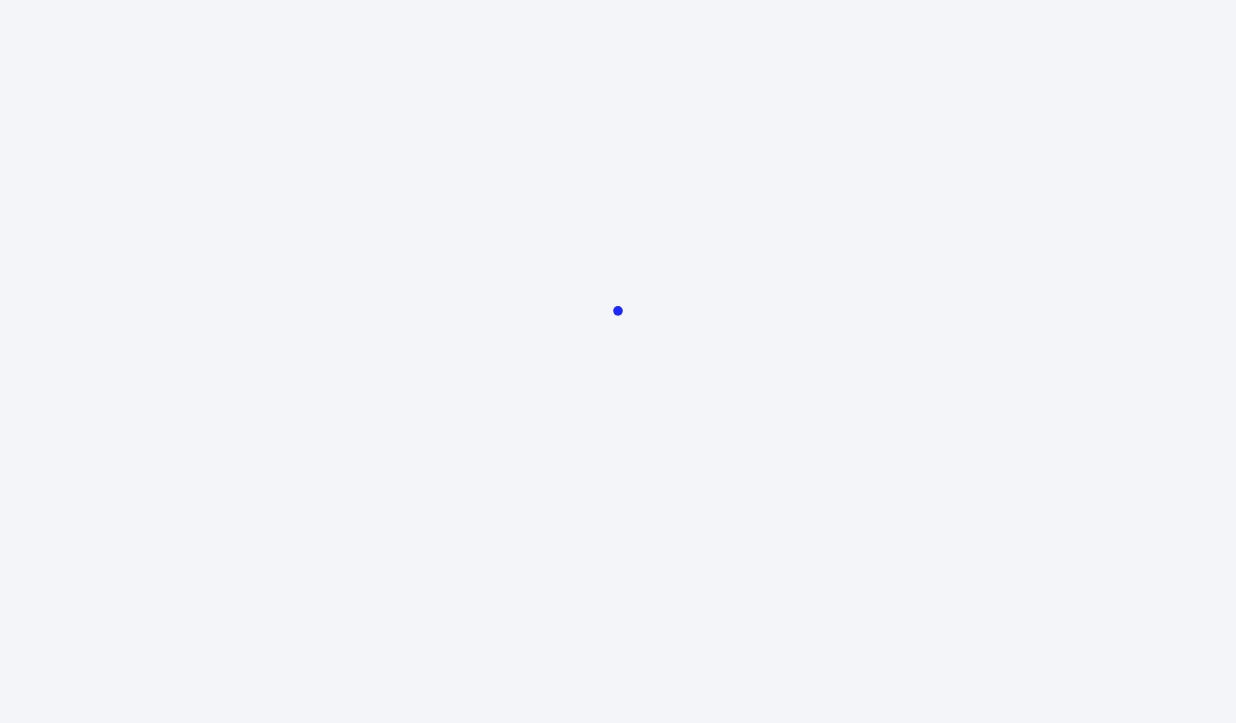 scroll, scrollTop: 0, scrollLeft: 0, axis: both 